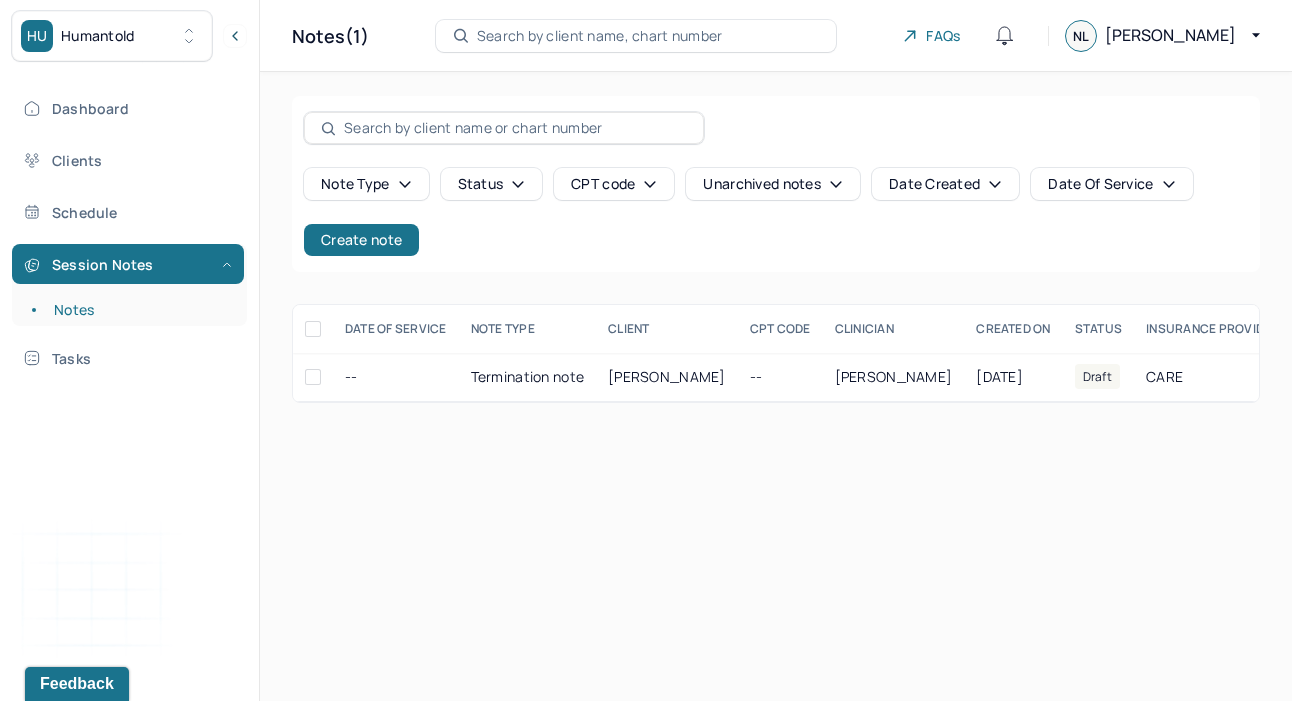 scroll, scrollTop: 0, scrollLeft: 0, axis: both 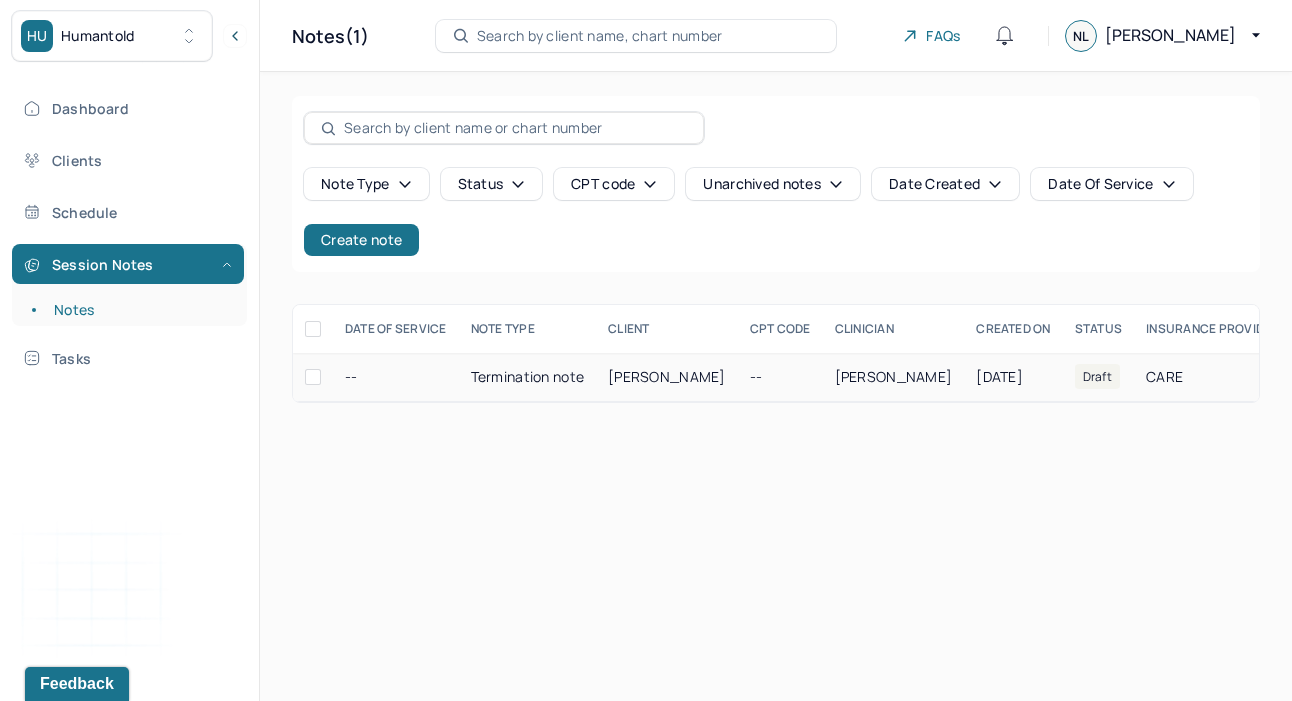 click on "Termination note" at bounding box center [527, 377] 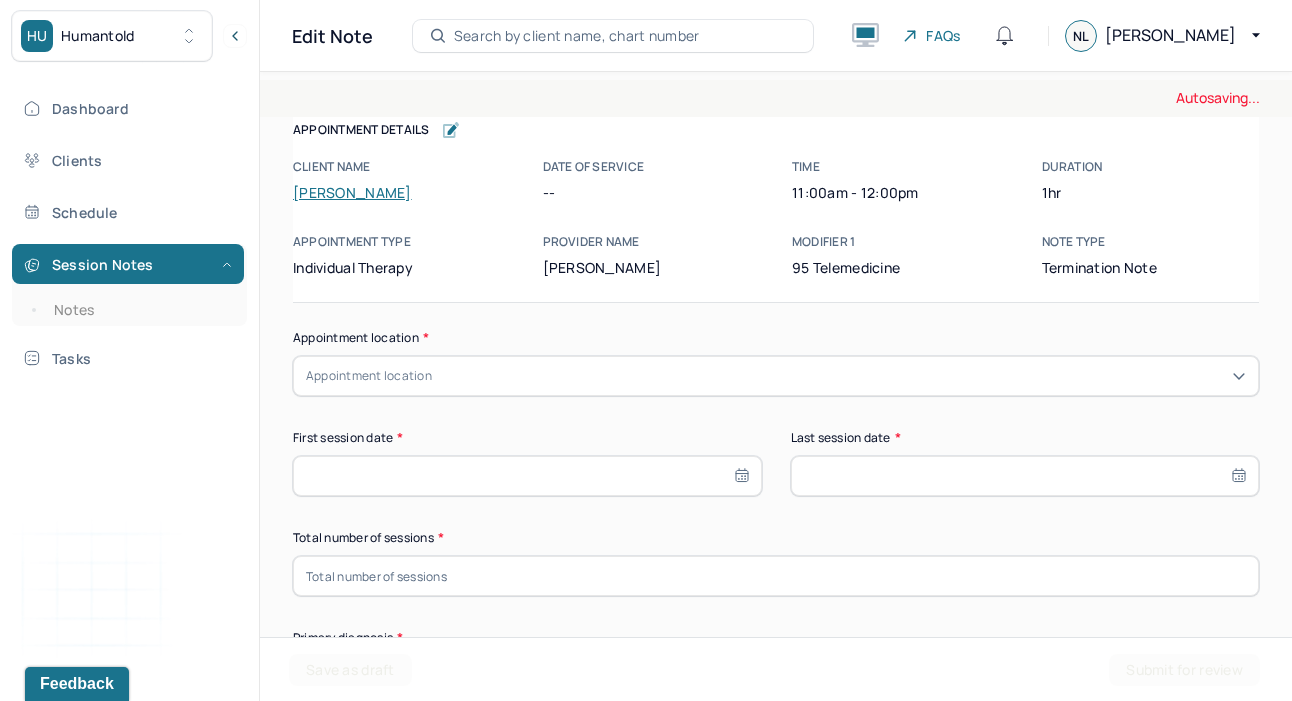 click on "Appointment location" at bounding box center [776, 376] 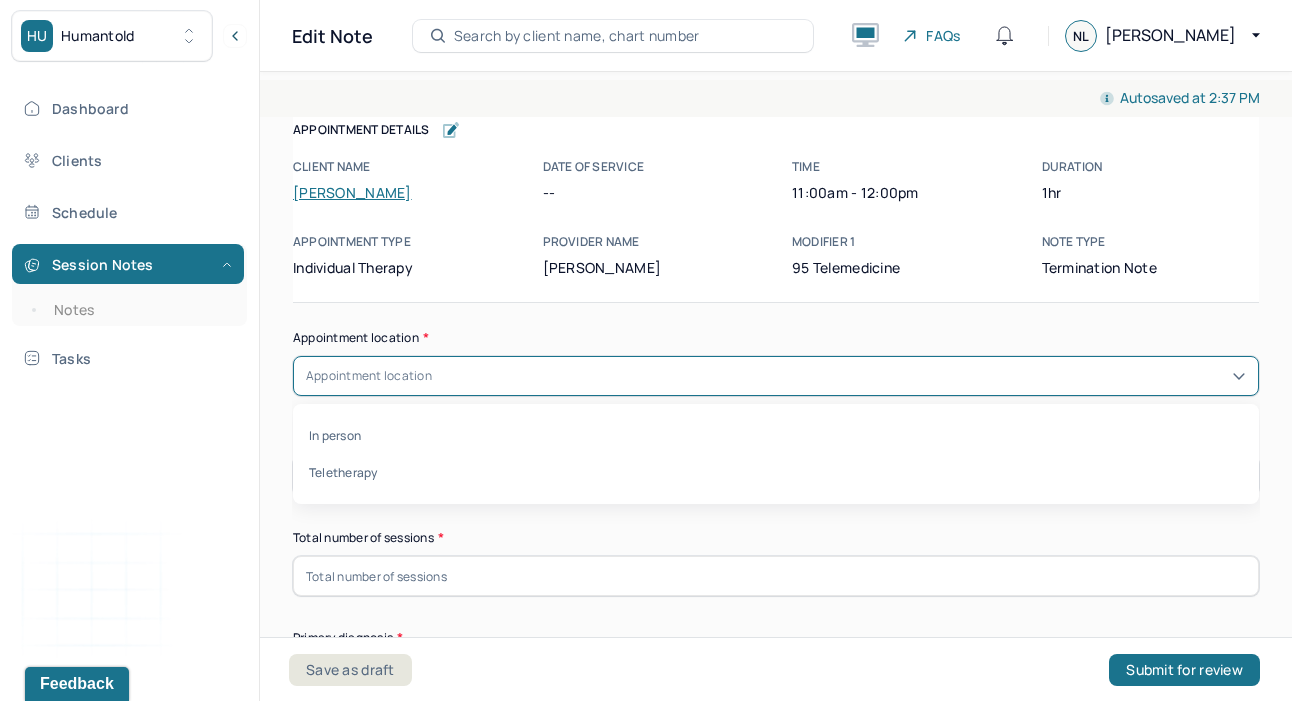 click on "Appointment location" at bounding box center [776, 376] 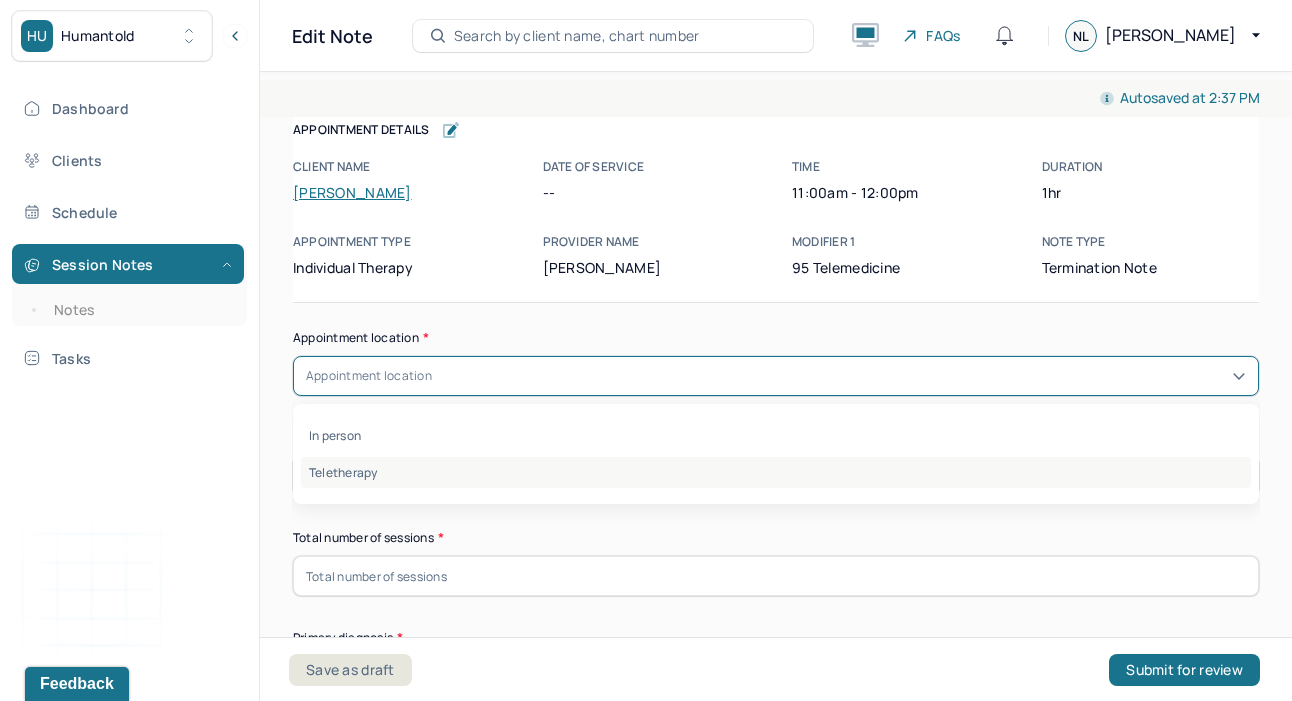 click on "Teletherapy" at bounding box center [776, 472] 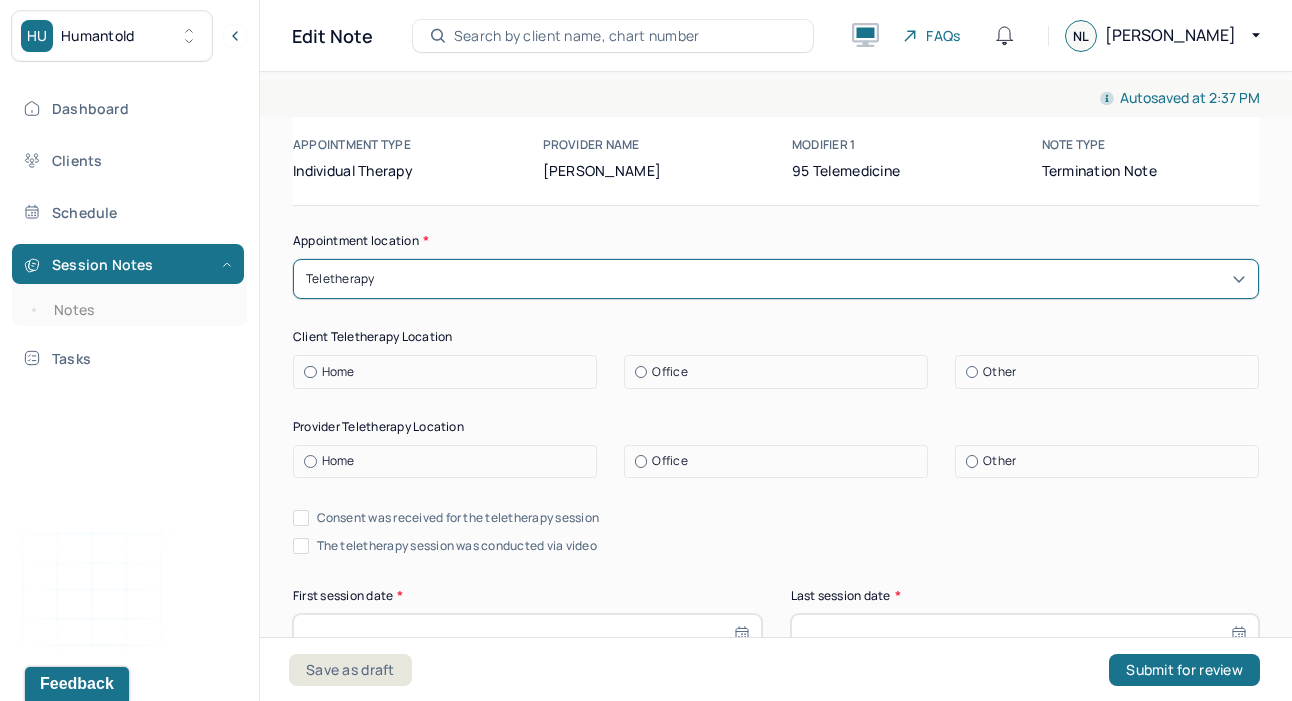 scroll, scrollTop: 120, scrollLeft: 0, axis: vertical 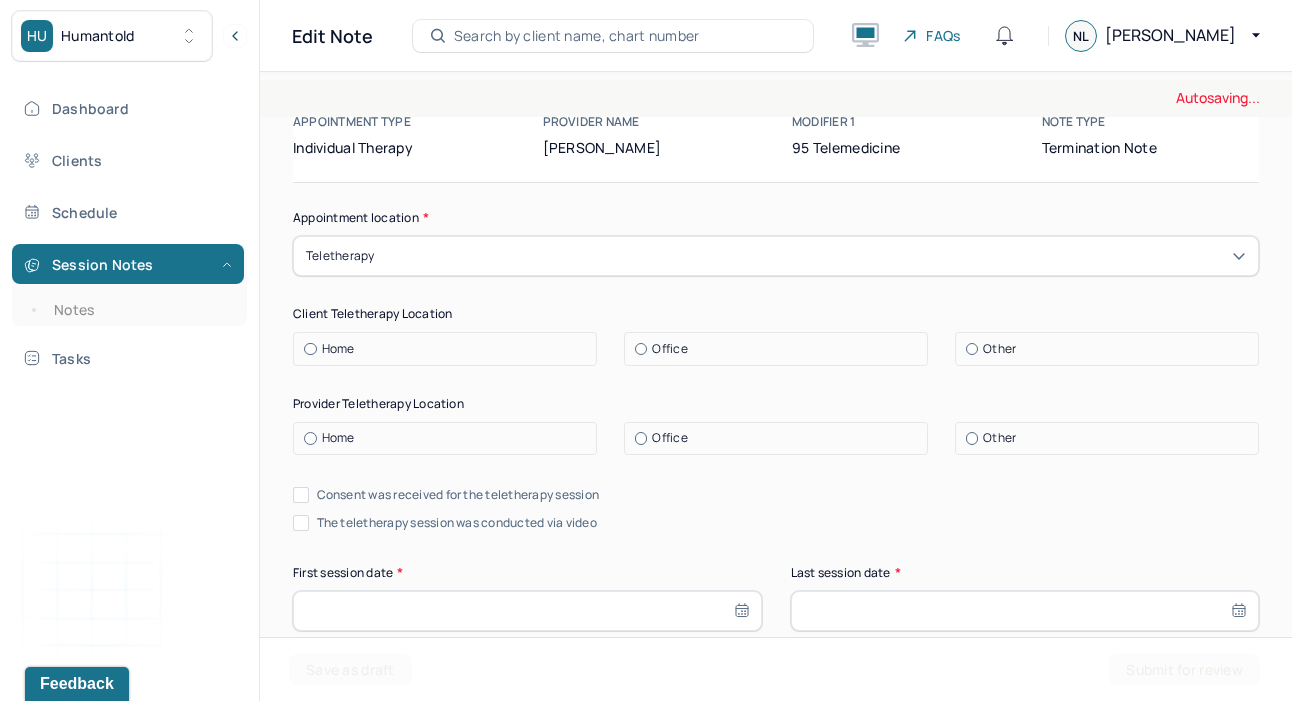 click on "Home" at bounding box center [450, 349] 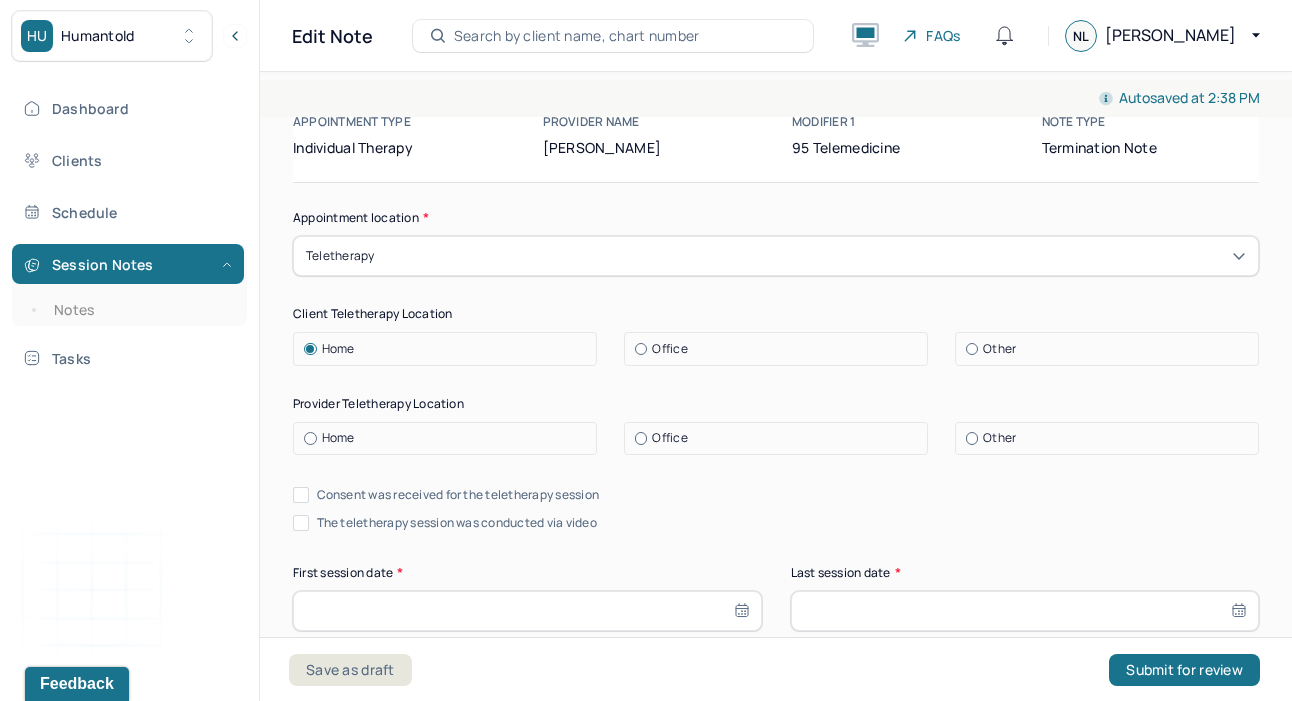 click on "Home" at bounding box center (450, 438) 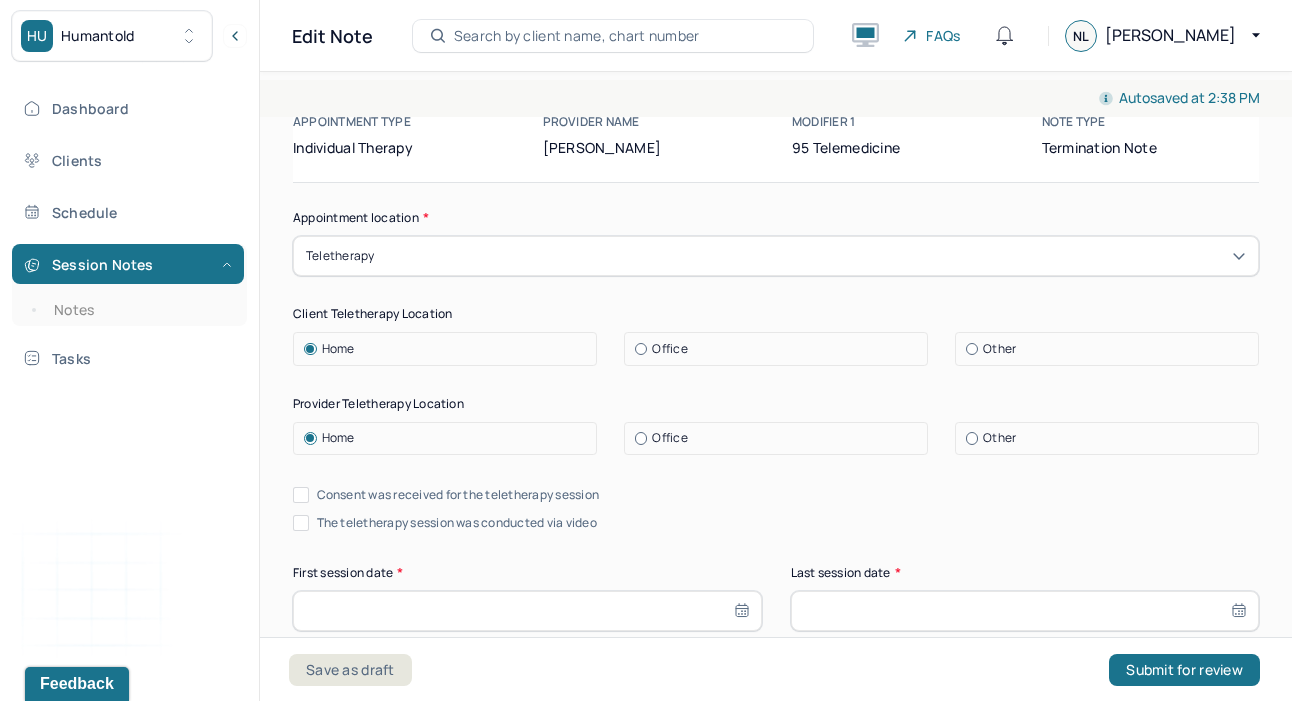 click on "Consent was received for the teletherapy session" at bounding box center (301, 495) 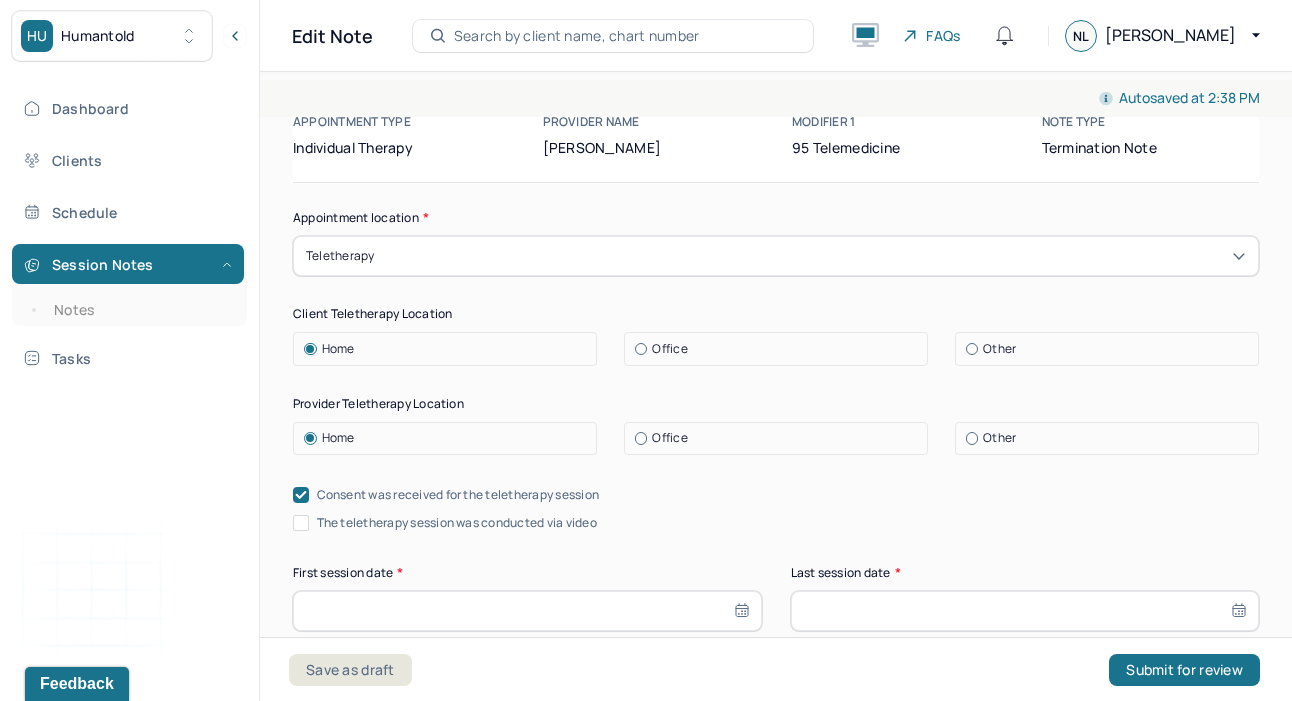 click on "Consent was received for the teletherapy session The teletherapy session was conducted via video" at bounding box center [776, 509] 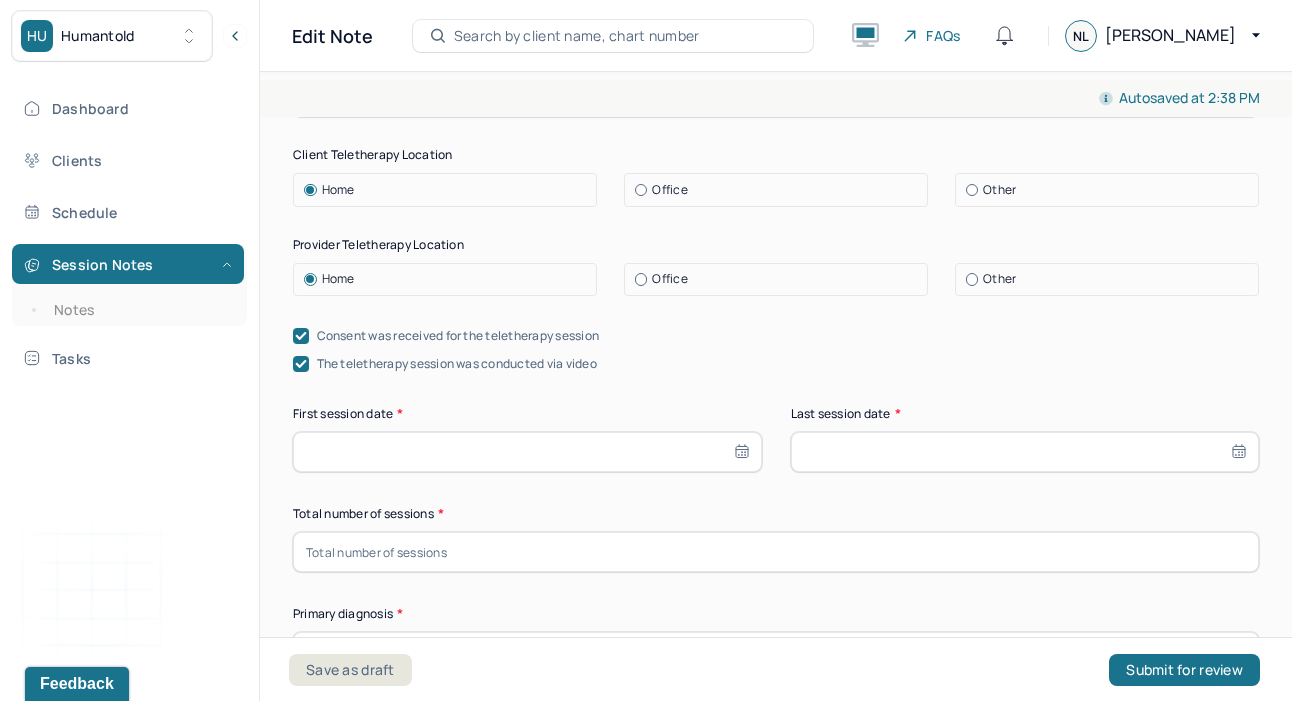 scroll, scrollTop: 321, scrollLeft: 0, axis: vertical 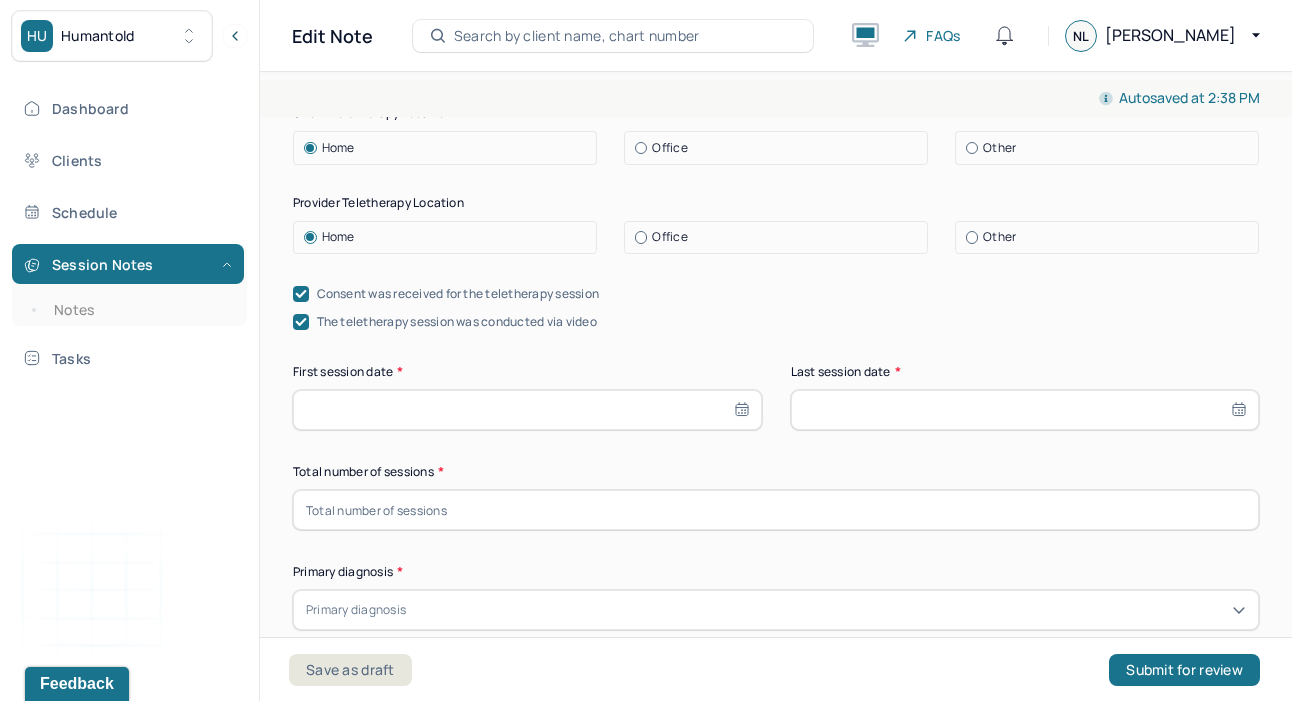 click at bounding box center (776, 510) 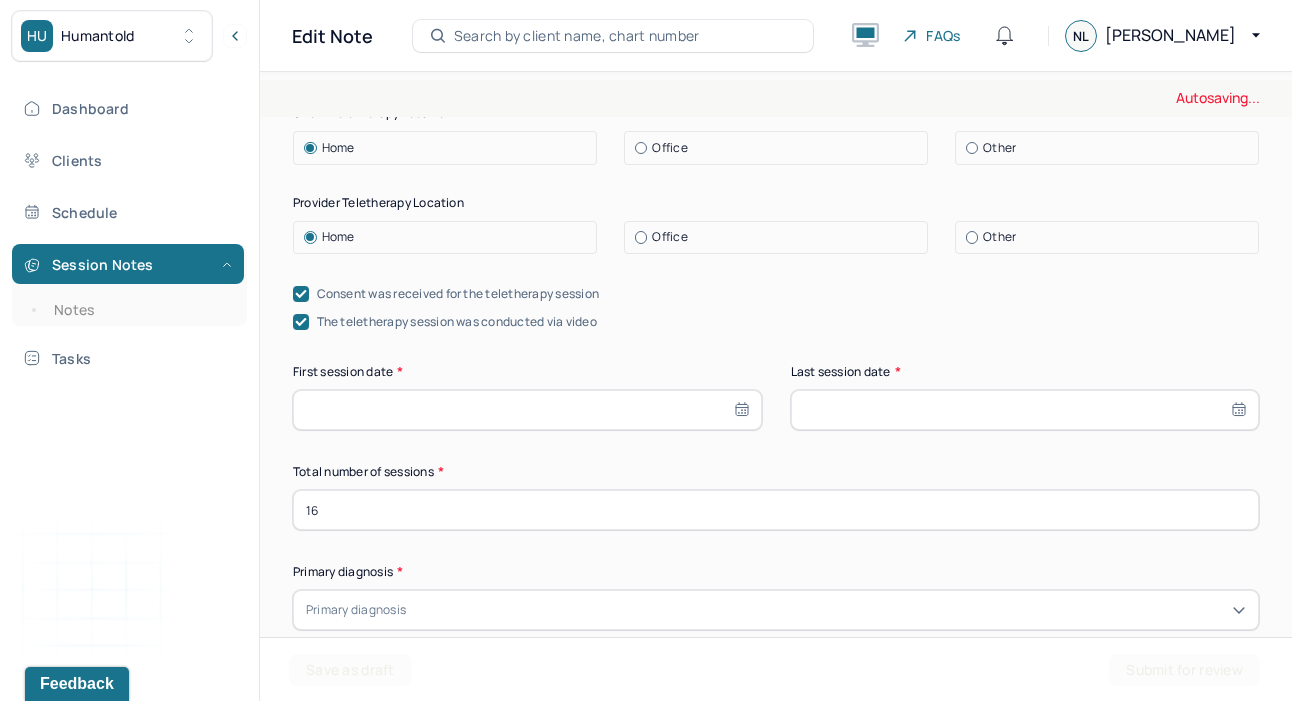 type on "16" 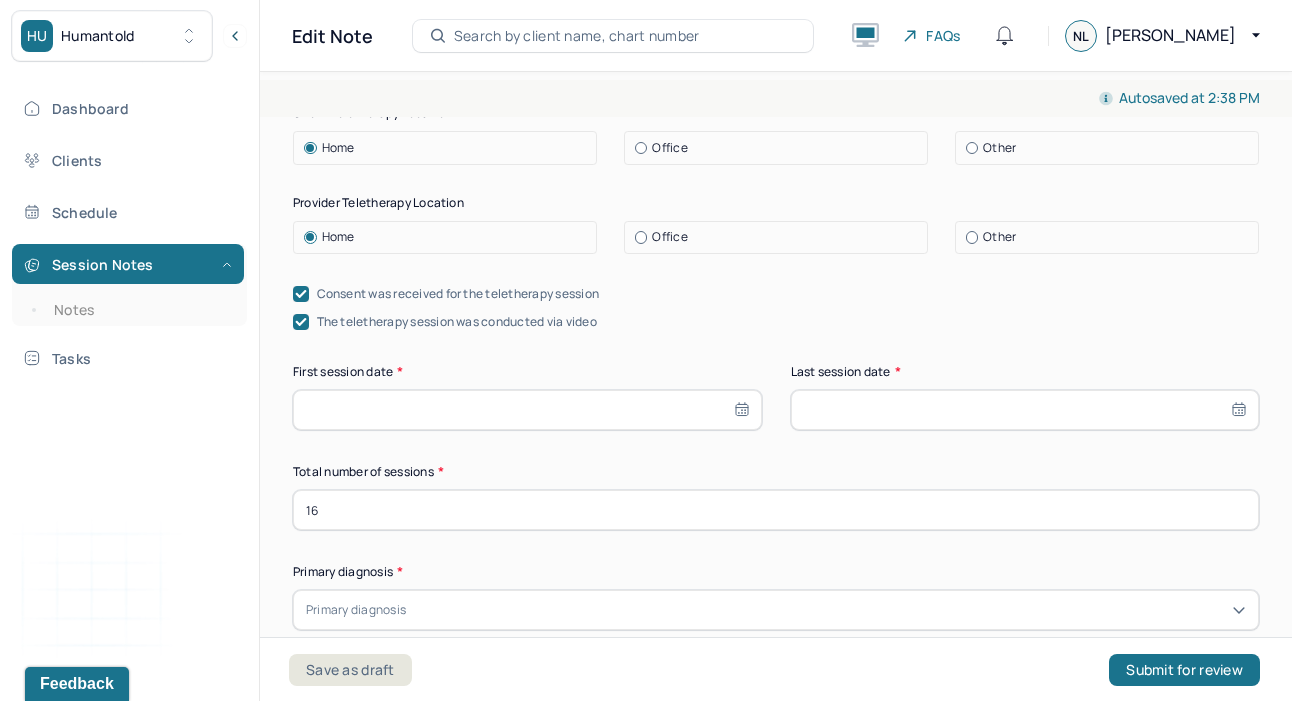 click at bounding box center [527, 410] 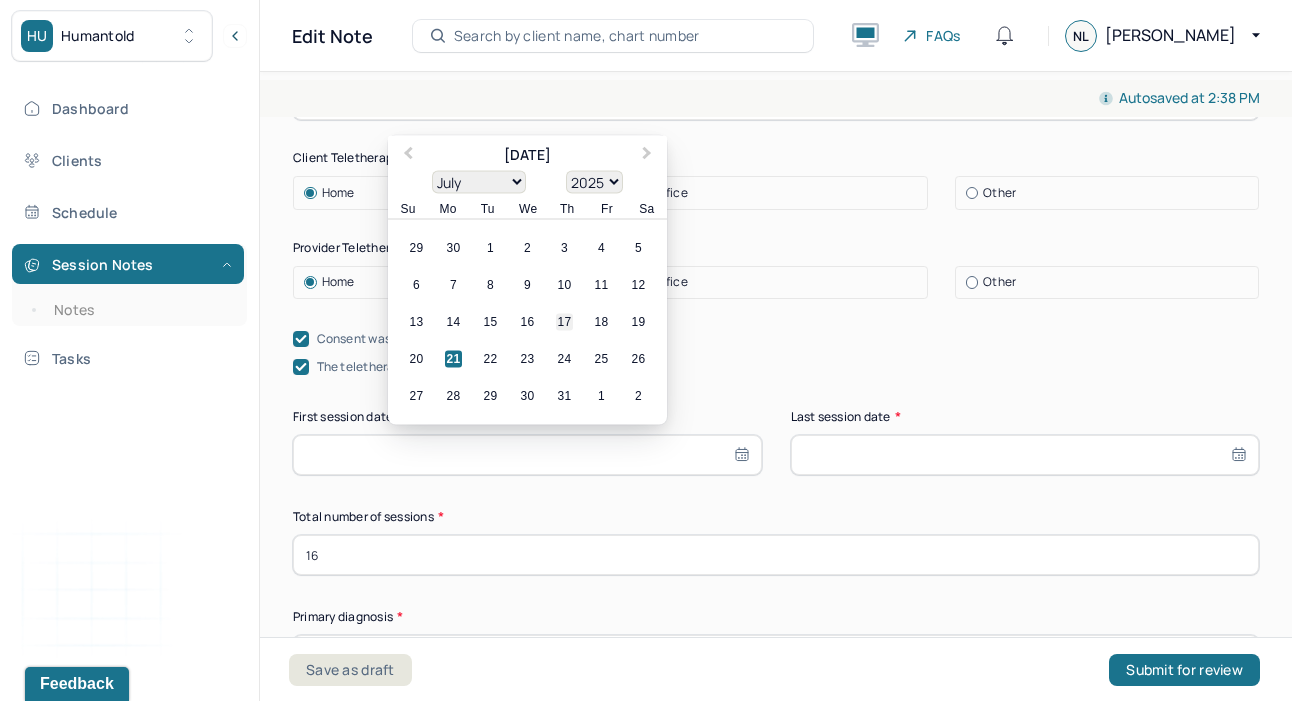 scroll, scrollTop: 271, scrollLeft: 0, axis: vertical 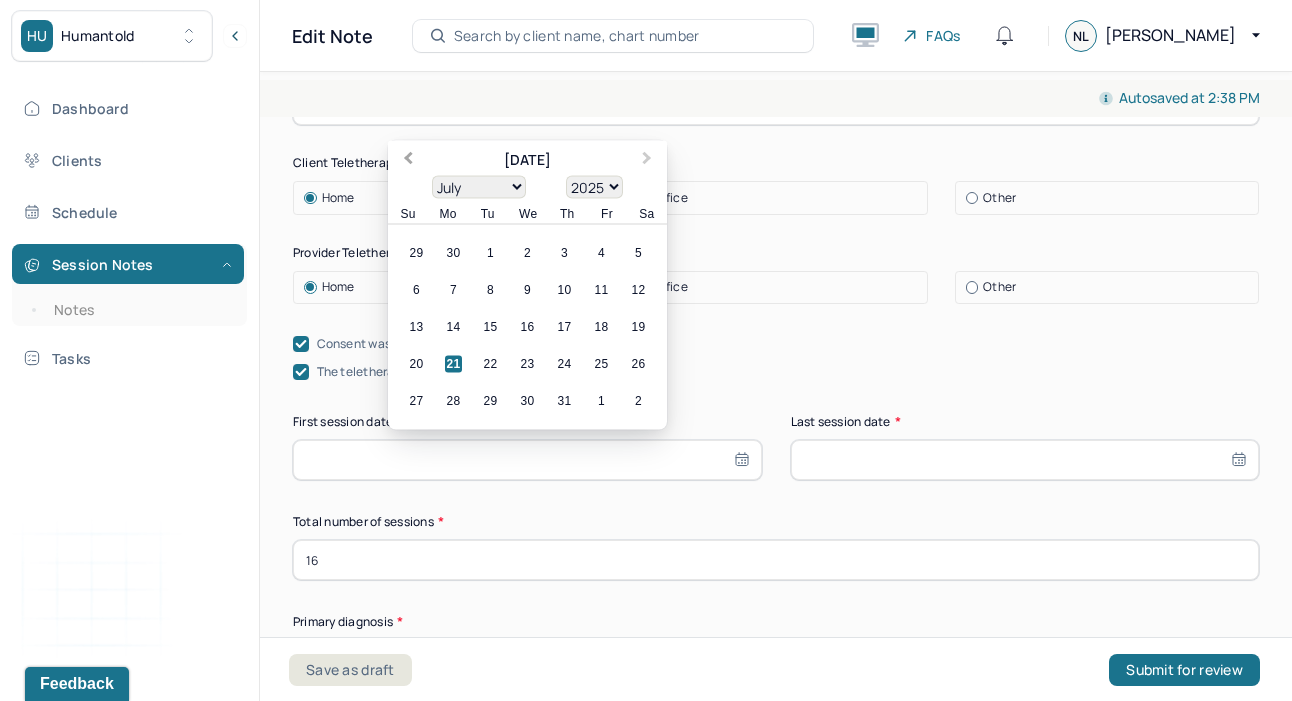 click on "Previous Month" at bounding box center (408, 160) 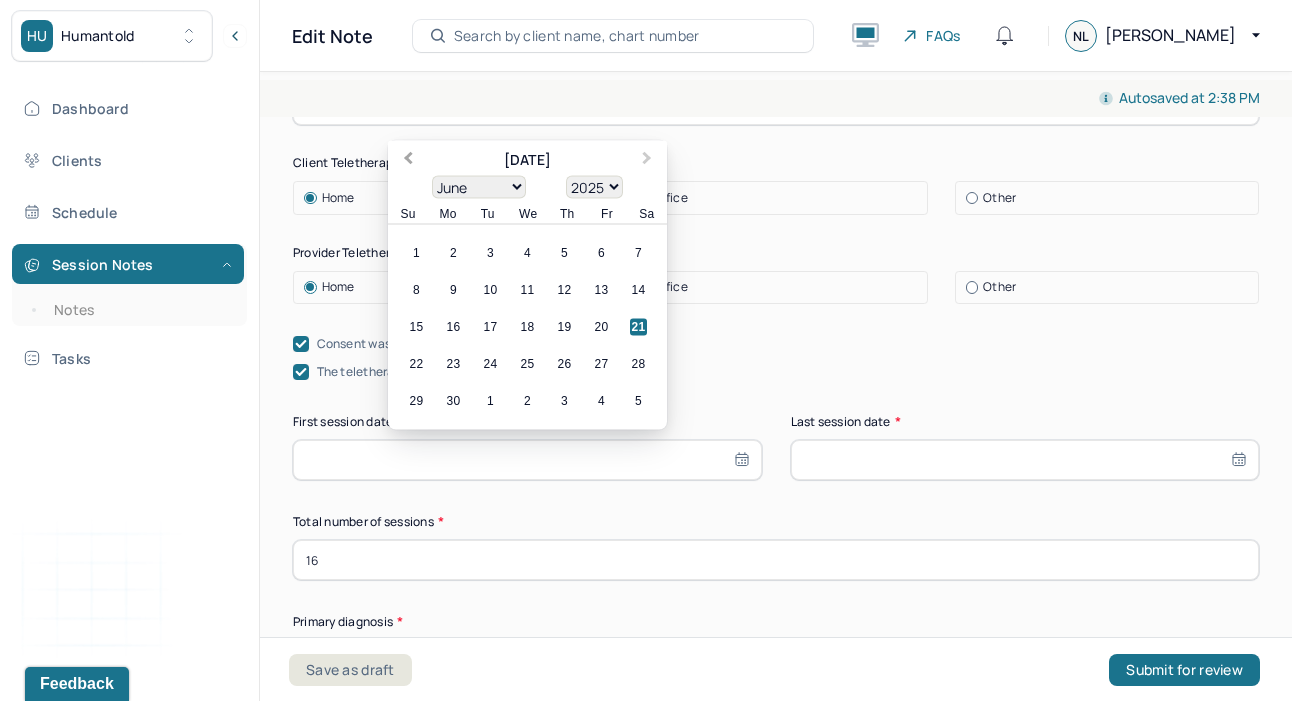click on "Previous Month" at bounding box center (408, 160) 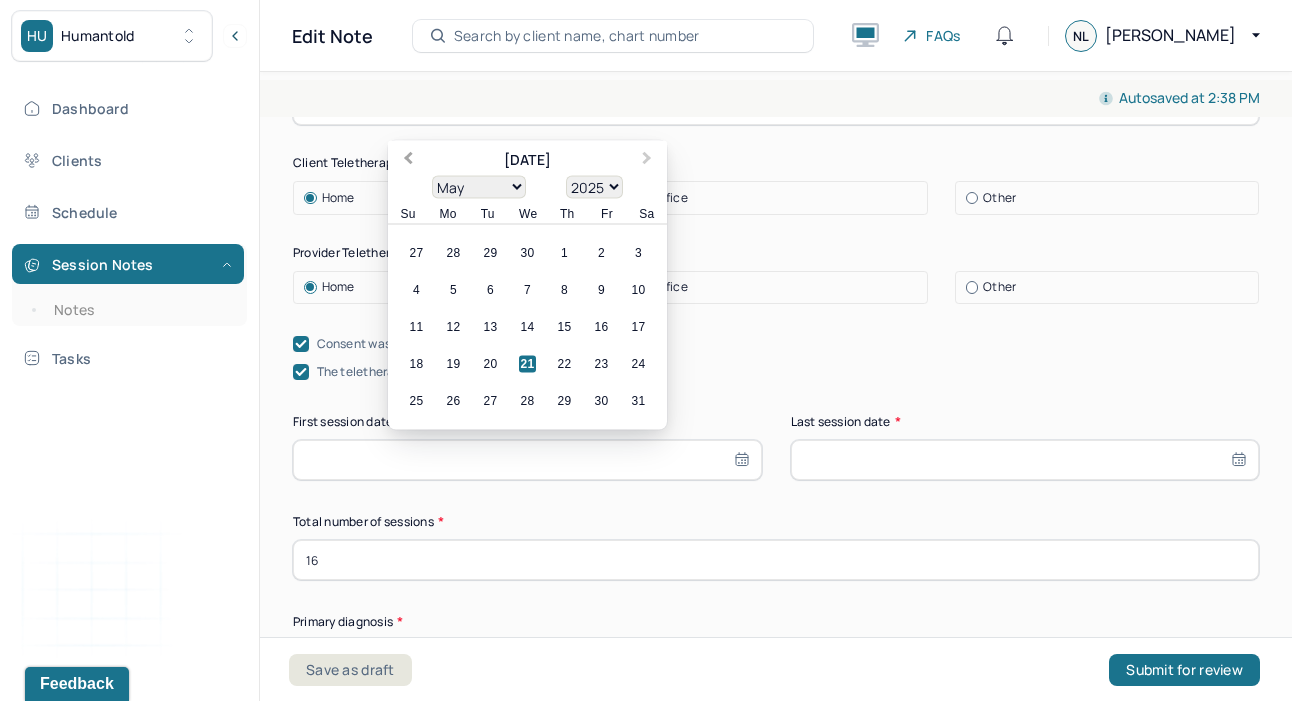 click on "Previous Month" at bounding box center (408, 160) 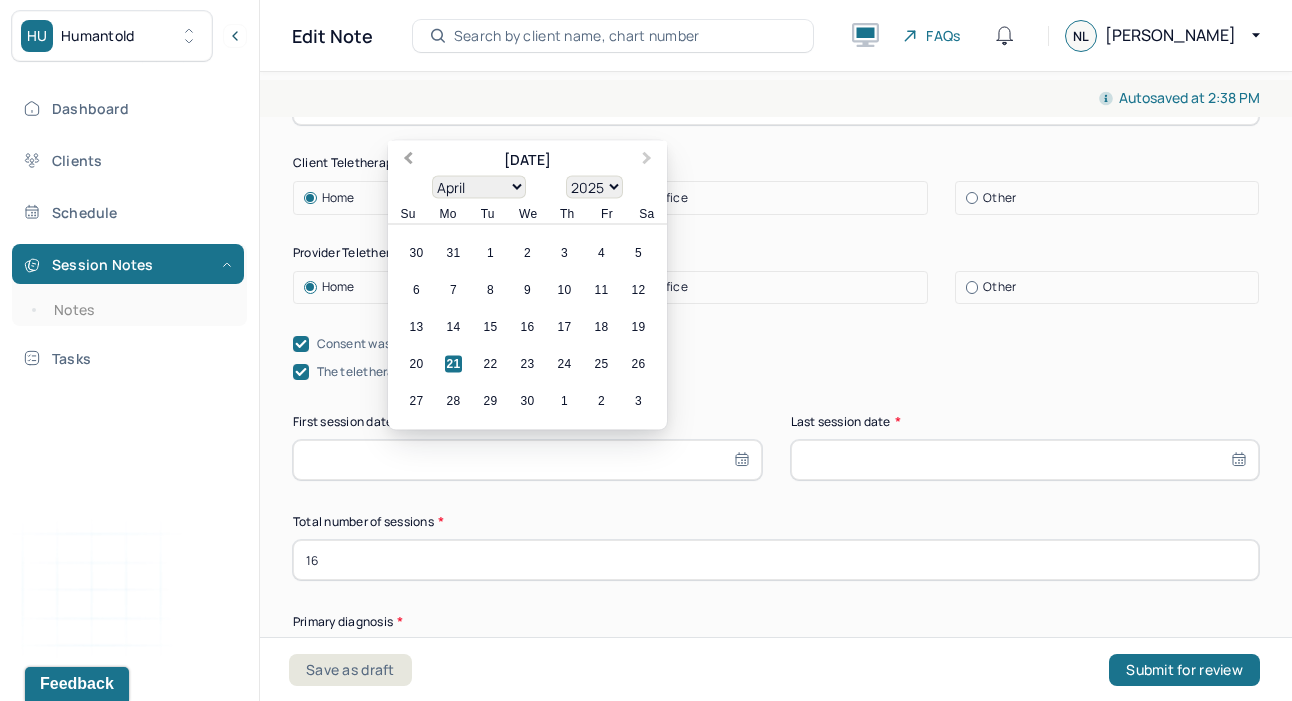 click on "Previous Month" at bounding box center [408, 160] 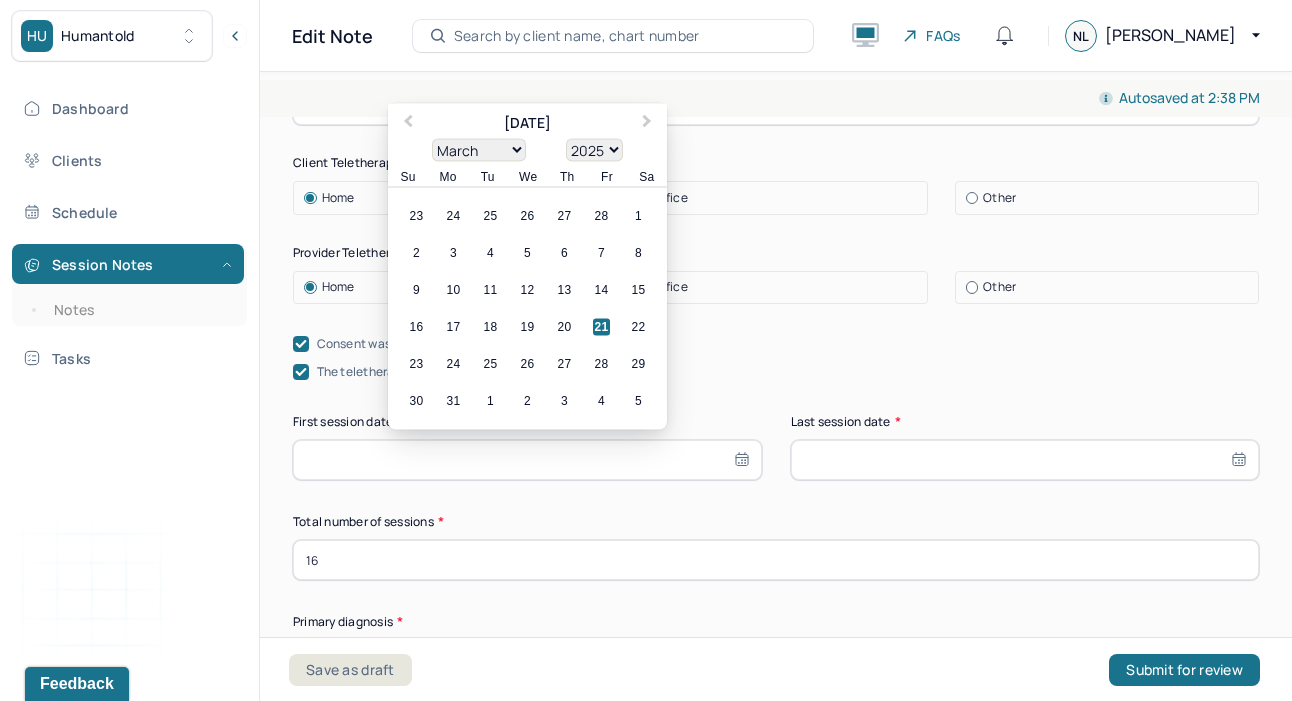 click on "March [DATE] February March April May June July August September October November [DATE] 1901 1902 1903 1904 1905 1906 1907 1908 1909 1910 1911 1912 1913 1914 1915 1916 1917 1918 1919 1920 1921 1922 1923 1924 1925 1926 1927 1928 1929 1930 1931 1932 1933 1934 1935 1936 1937 1938 1939 1940 1941 1942 1943 1944 1945 1946 1947 1948 1949 1950 1951 1952 1953 1954 1955 1956 1957 1958 1959 1960 1961 1962 1963 1964 1965 1966 1967 1968 1969 1970 1971 1972 1973 1974 1975 1976 1977 1978 1979 1980 1981 1982 1983 1984 1985 1986 1987 1988 1989 1990 1991 1992 1993 1994 1995 1996 1997 1998 1999 2000 2001 2002 2003 2004 2005 2006 2007 2008 2009 2010 2011 2012 2013 2014 2015 2016 2017 2018 2019 2020 2021 2022 2023 2024 2025 2026 2027 2028 2029 2030 2031 2032 2033 2034 2035 2036 2037 2038 2039 2040 2041 2042 2043 2044 2045 2046 2047 2048 2049 2050 2051 2052 2053 2054 2055 2056 2057 2058 2059 2060 2061 2062 2063 2064 2065 2066 2067 2068 2069 2070 2071 2072 2073 2074 2075 2076 2077 2078 2079 2080 2081 2082 2083 2084 Su" at bounding box center [527, 146] 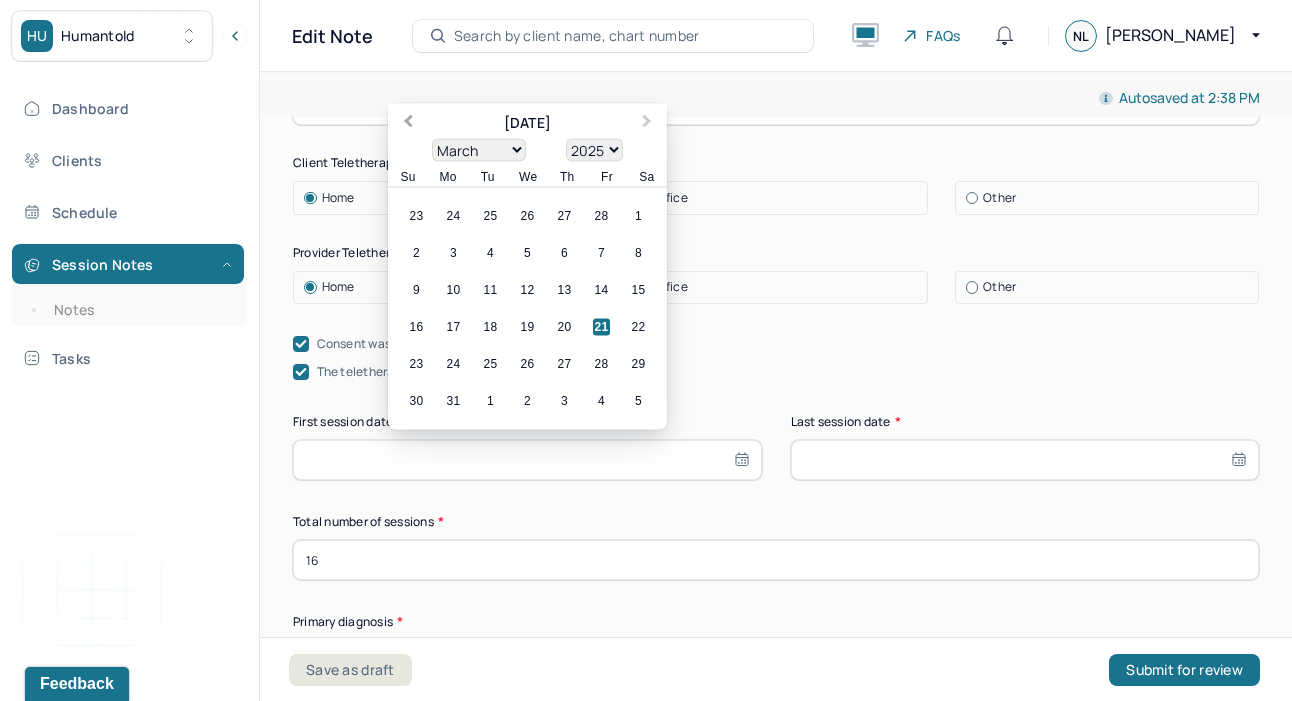 click on "Previous Month" at bounding box center (408, 123) 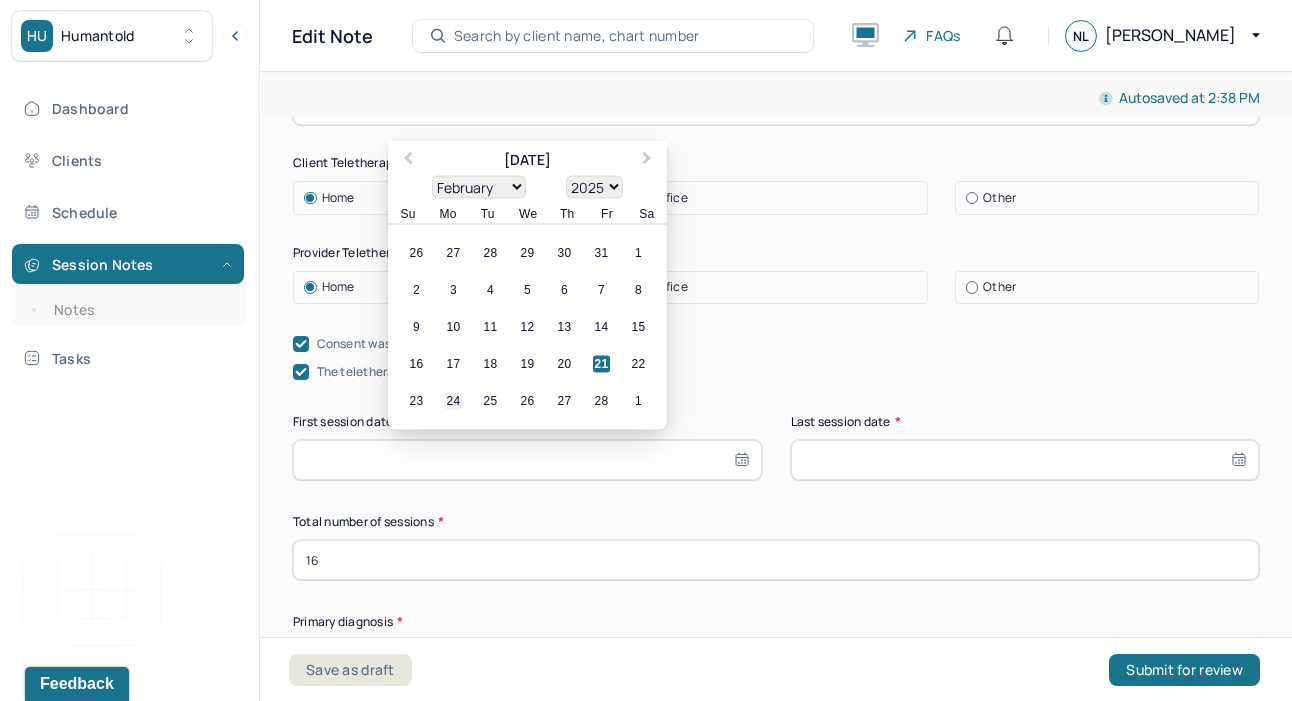 click on "24" at bounding box center [453, 401] 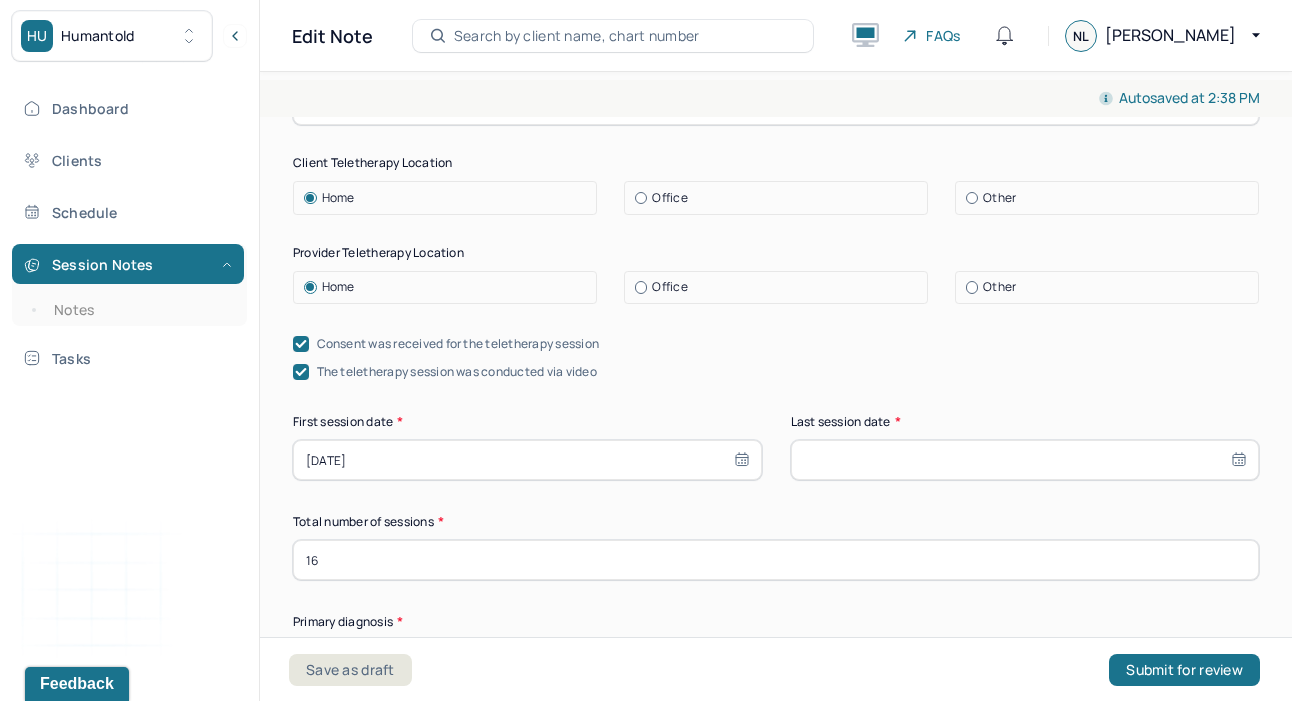 click at bounding box center [1025, 460] 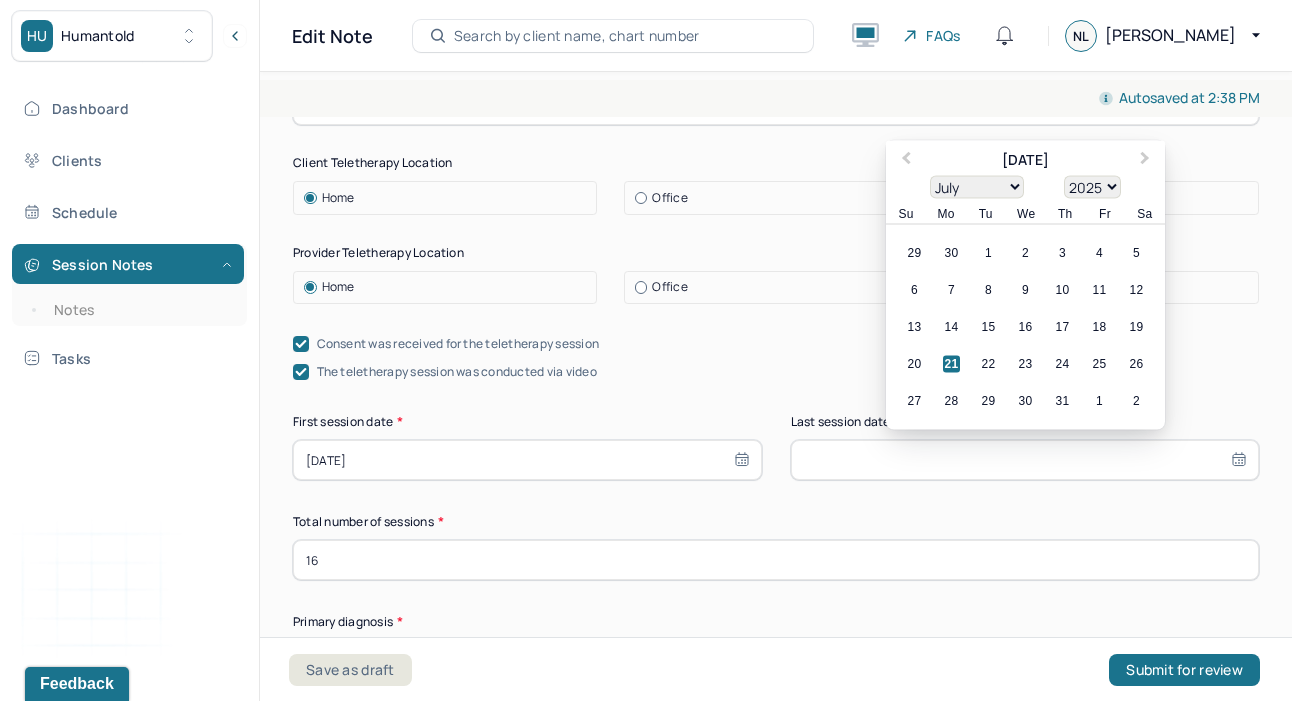 click at bounding box center [1025, 460] 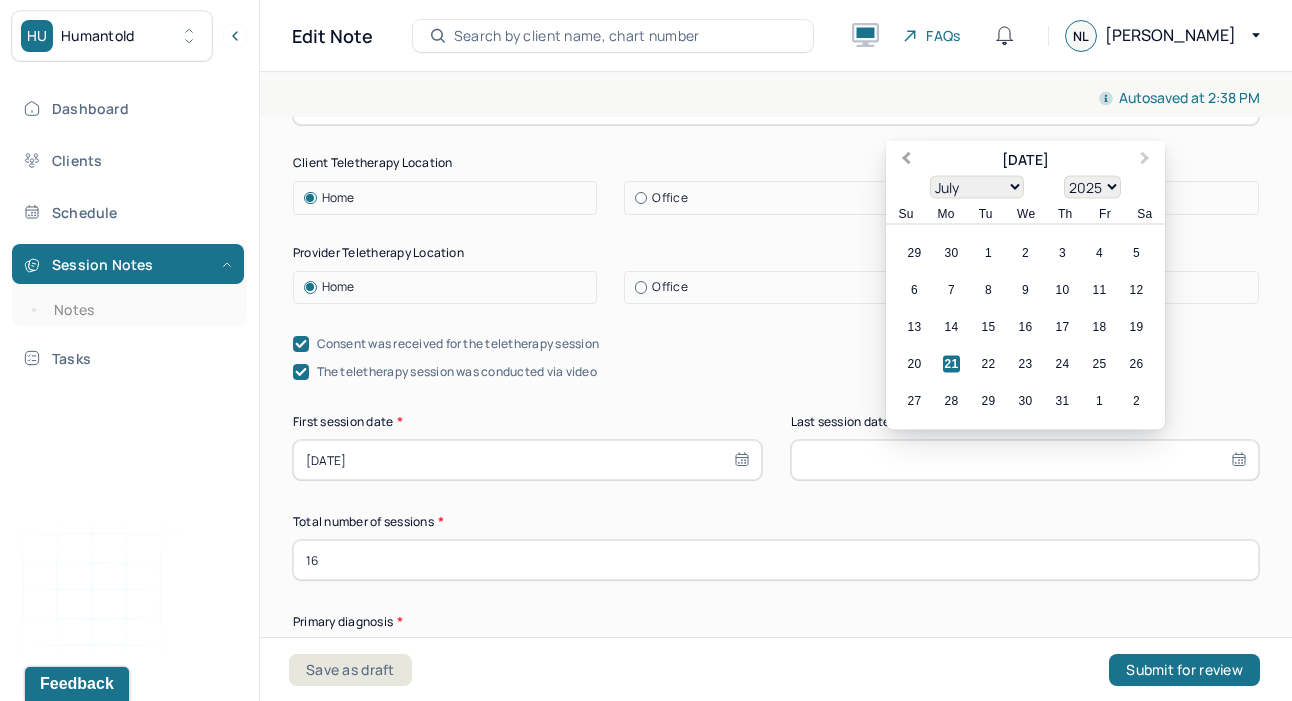 click on "Previous Month" at bounding box center [906, 160] 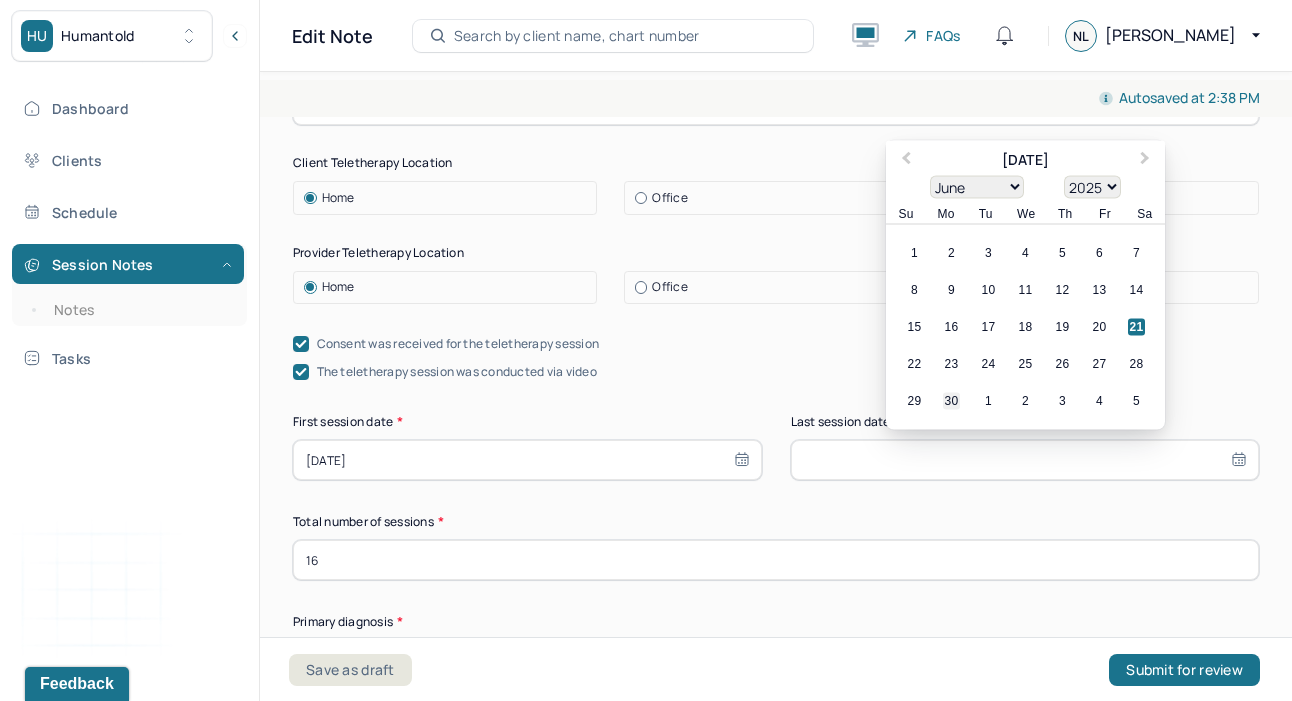 click on "30" at bounding box center [951, 401] 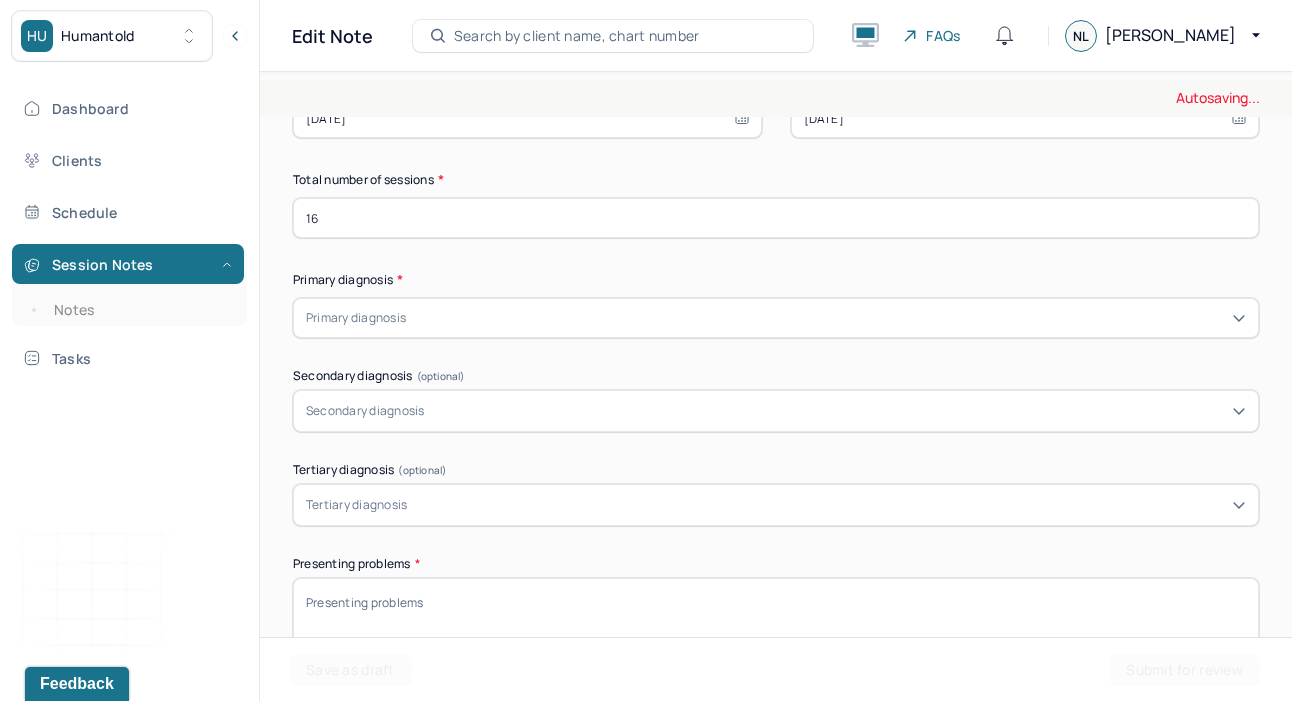 scroll, scrollTop: 632, scrollLeft: 0, axis: vertical 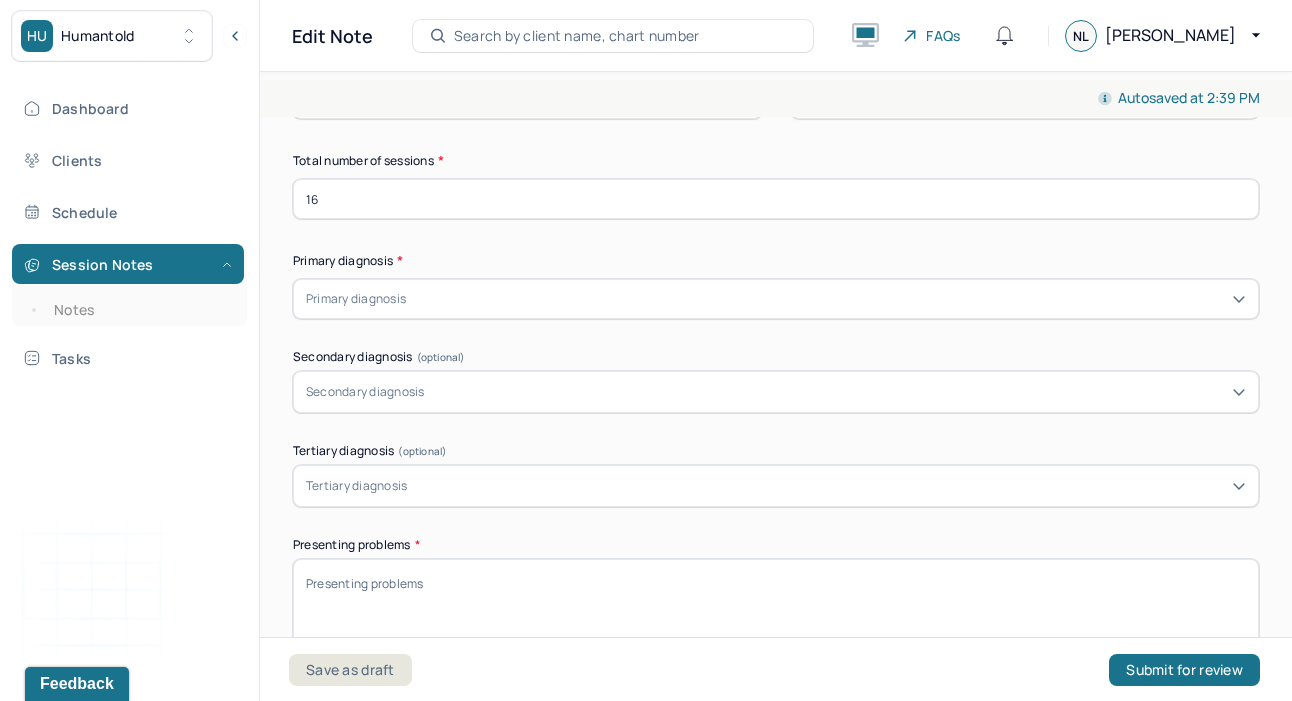 click at bounding box center (828, 299) 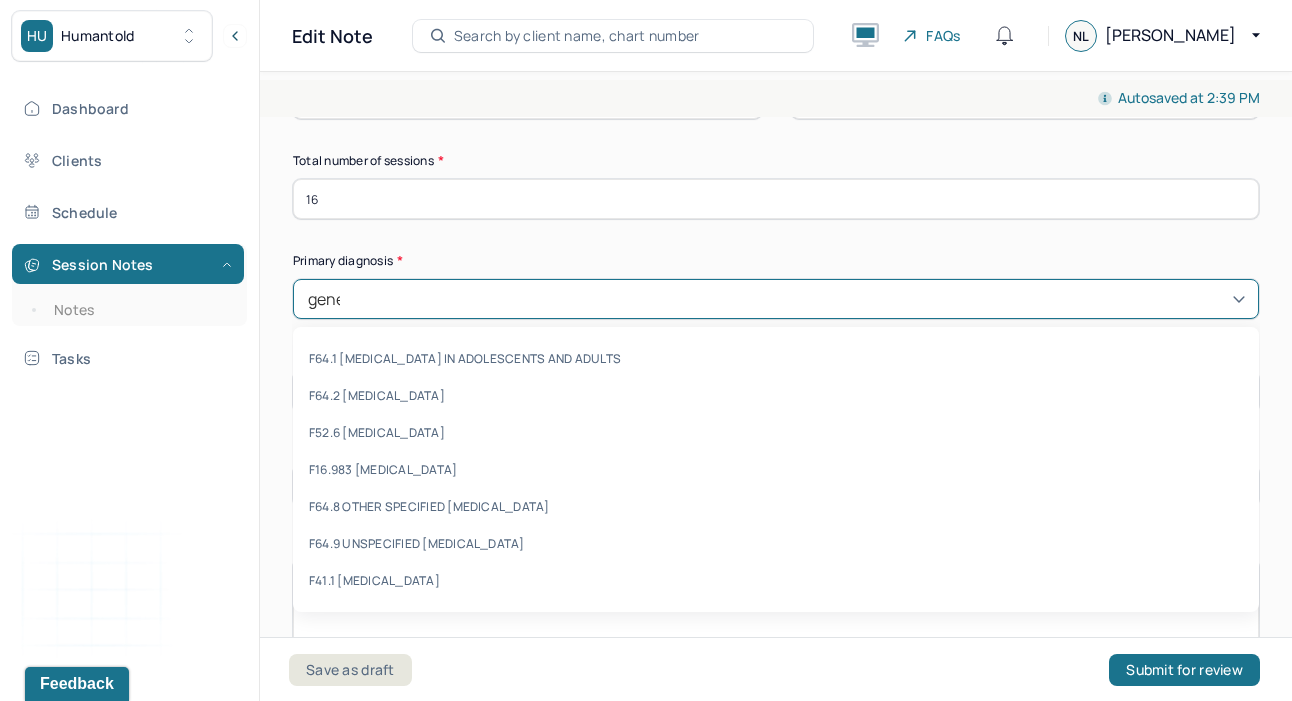 type on "gener" 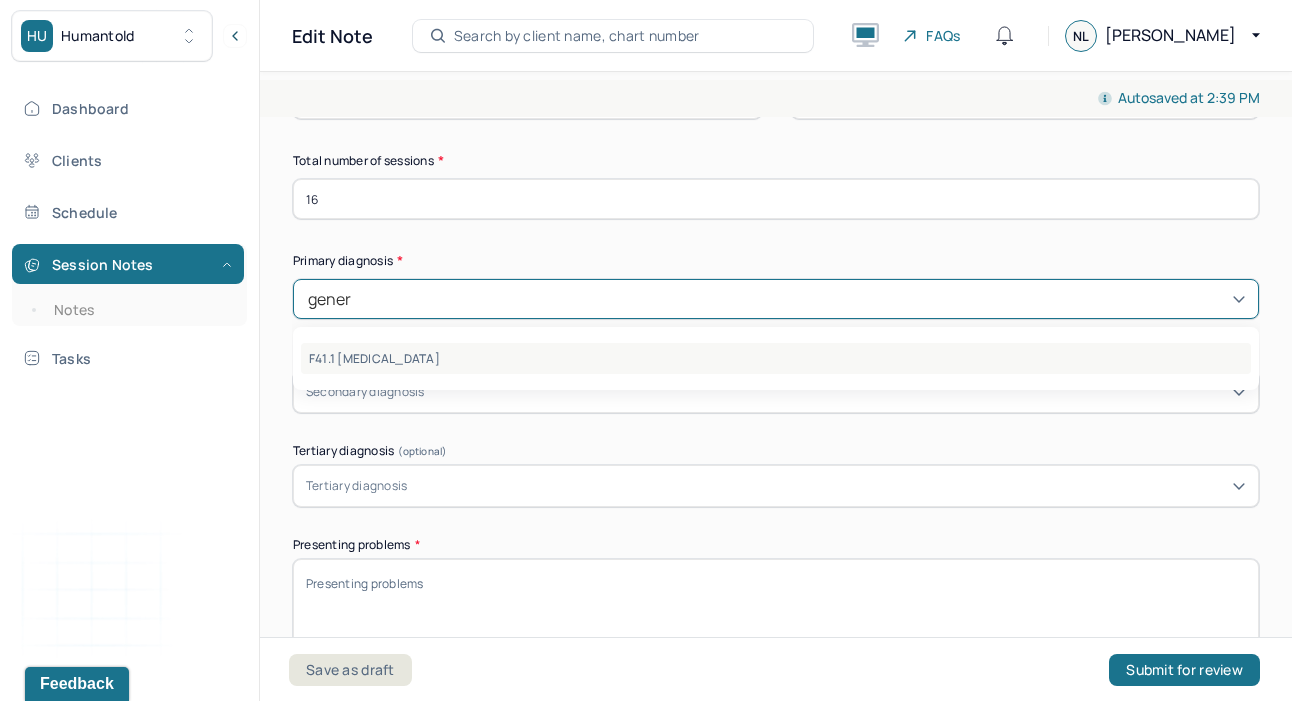 click on "F41.1 [MEDICAL_DATA]" at bounding box center [776, 358] 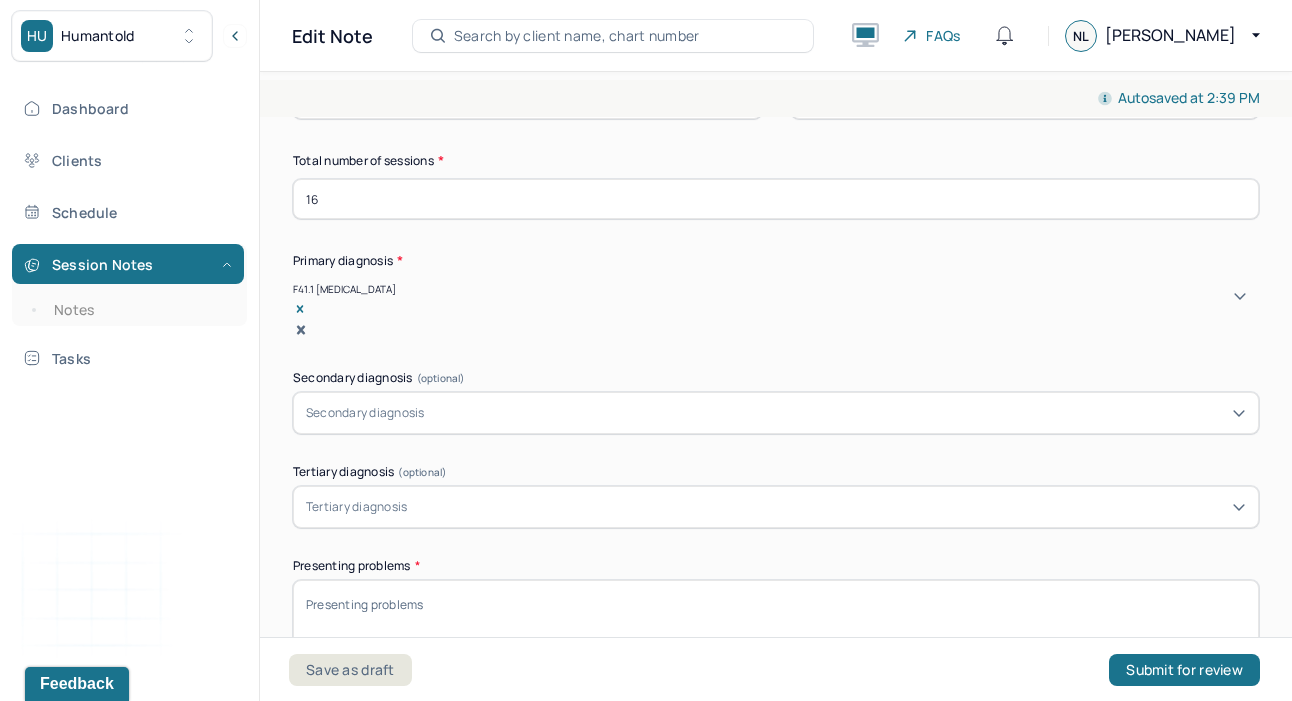 click at bounding box center (837, 413) 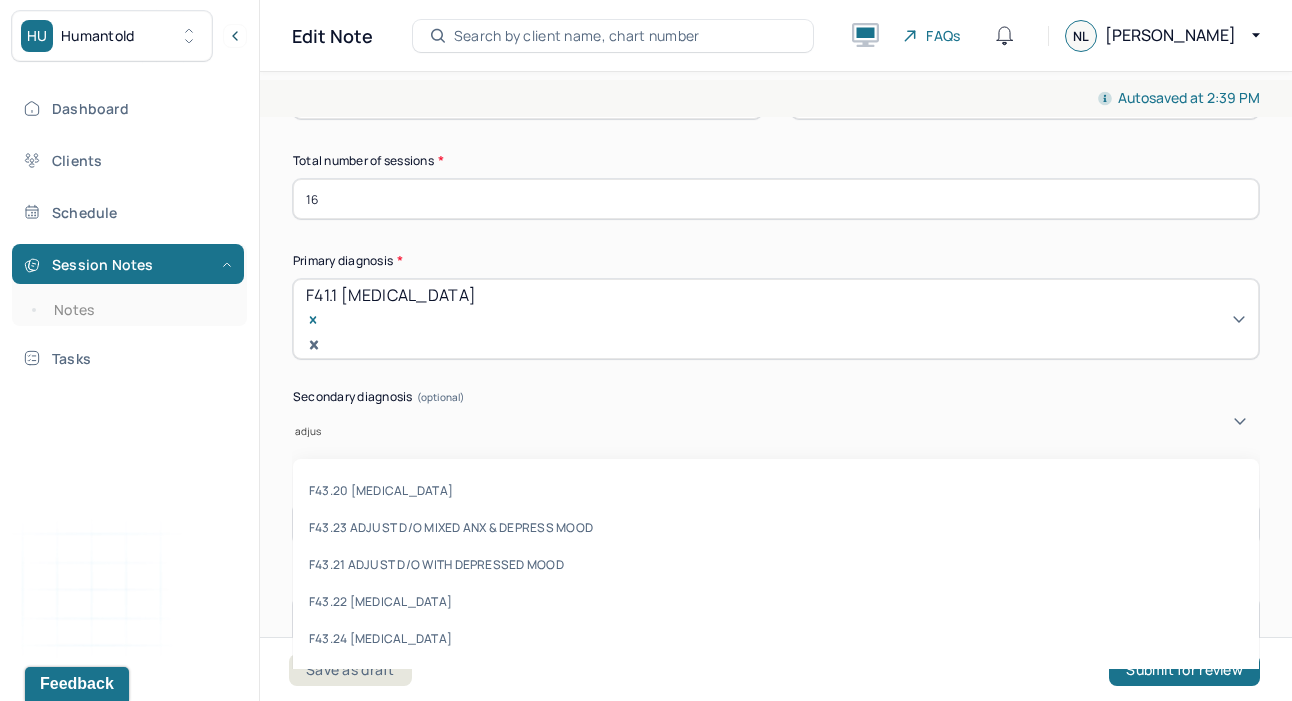 type on "adjust" 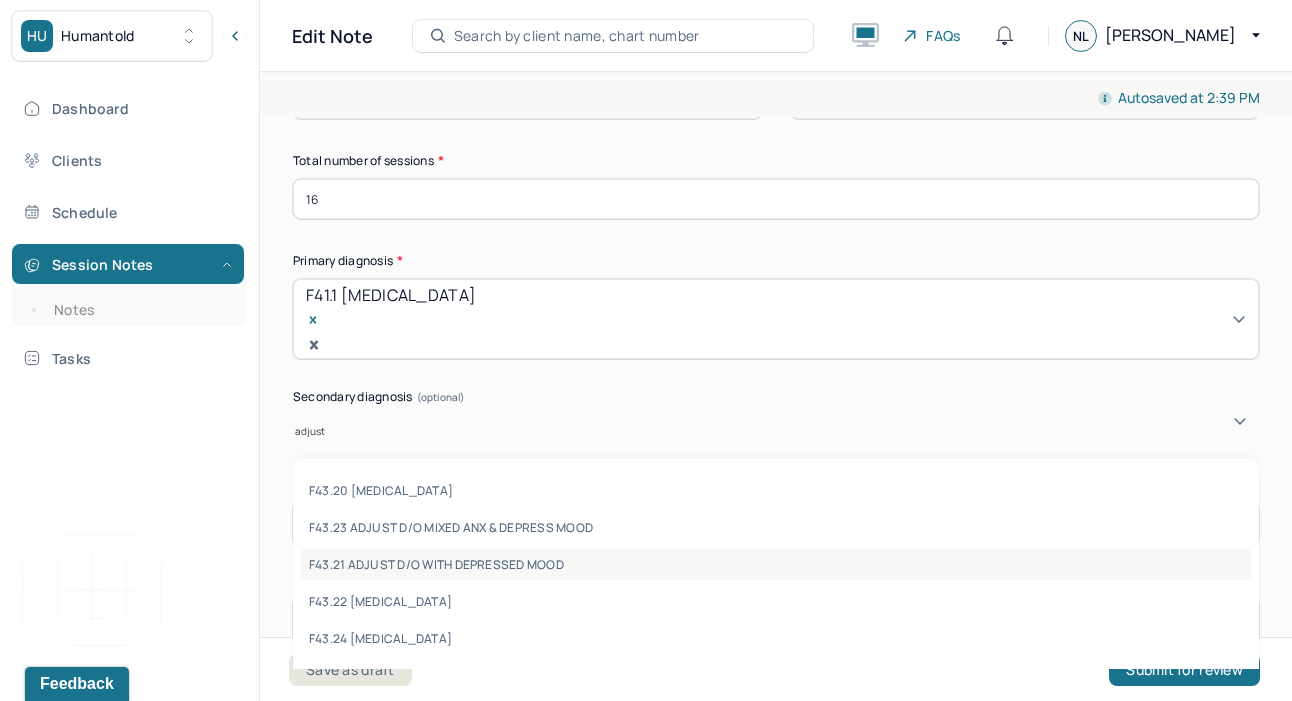 click on "F43.21 ADJUST D/O WITH DEPRESSED MOOD" at bounding box center (776, 564) 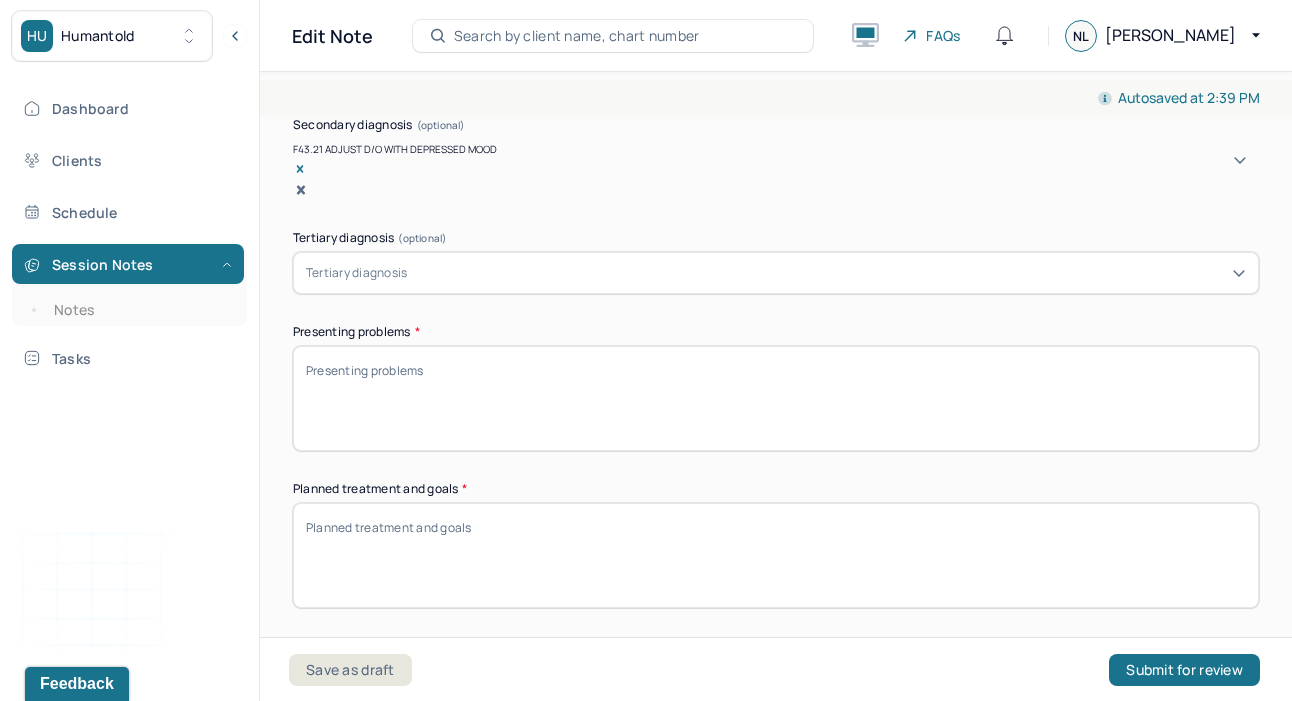 scroll, scrollTop: 955, scrollLeft: 0, axis: vertical 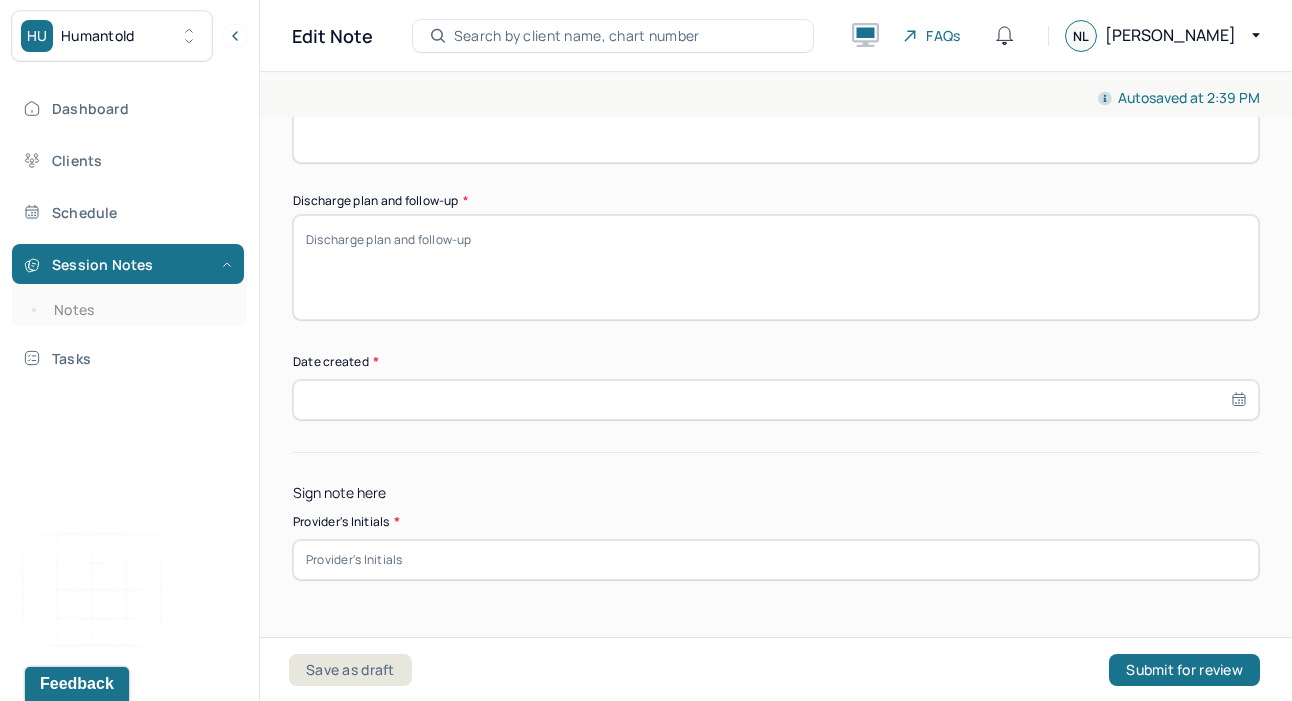 click at bounding box center [776, 400] 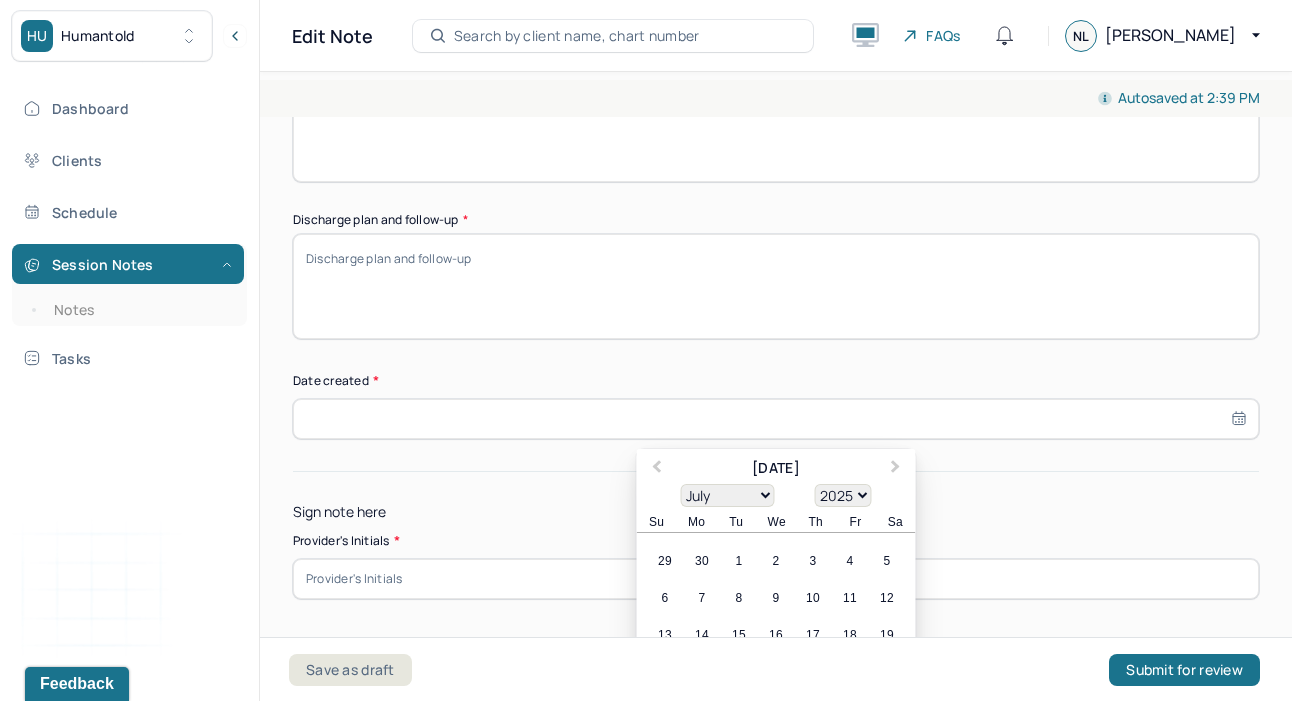 click on "21" at bounding box center [702, 672] 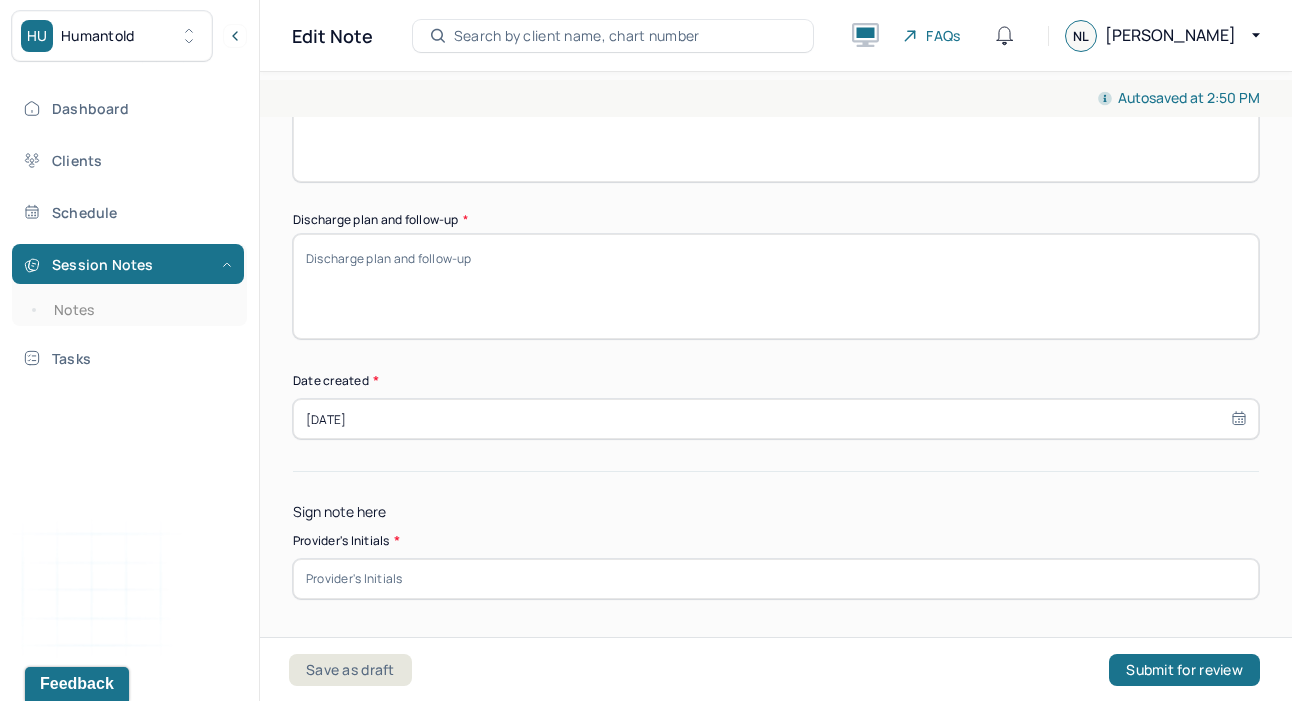 click at bounding box center (776, 579) 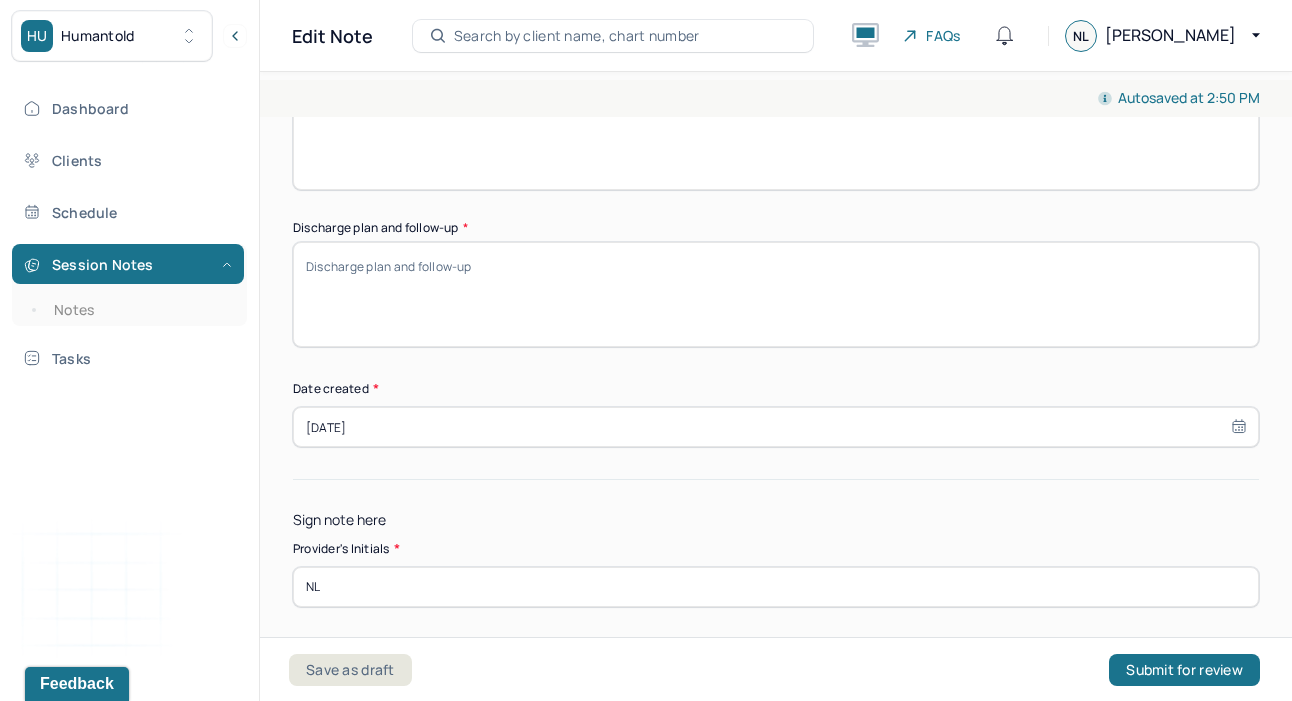 scroll, scrollTop: 1863, scrollLeft: 0, axis: vertical 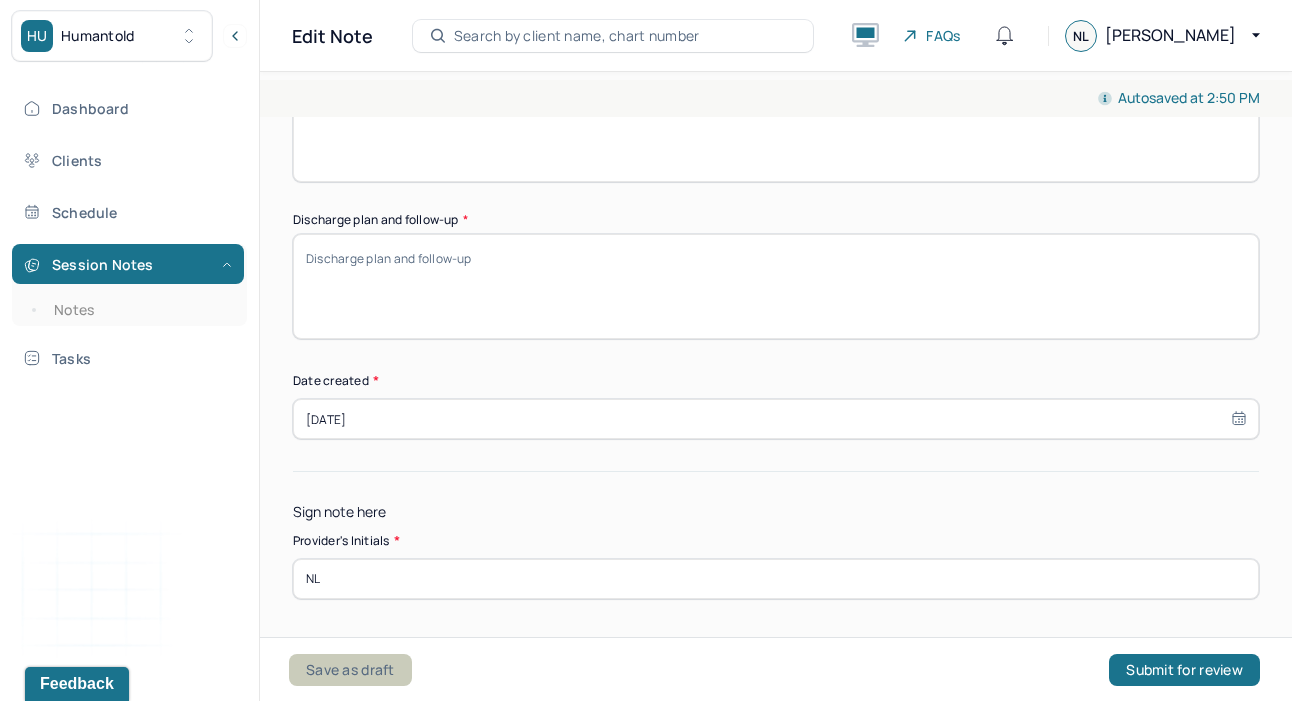 type on "NL" 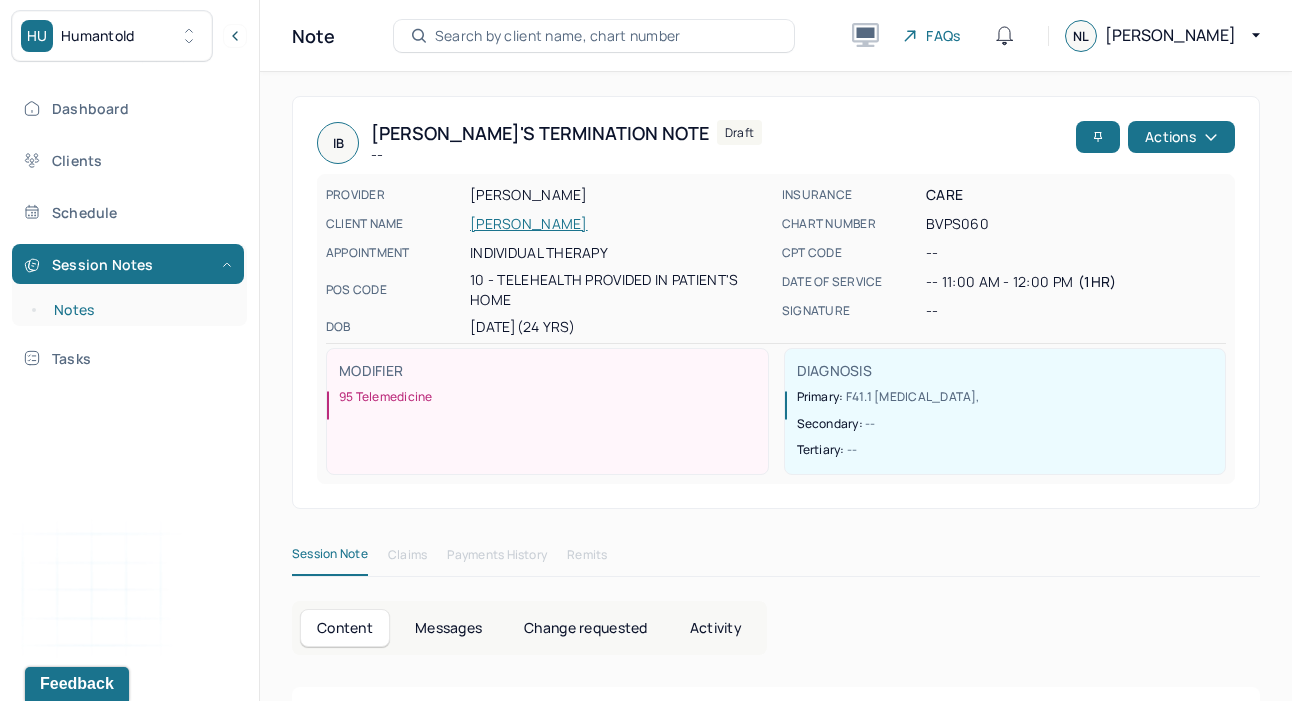 click on "Notes" at bounding box center (139, 310) 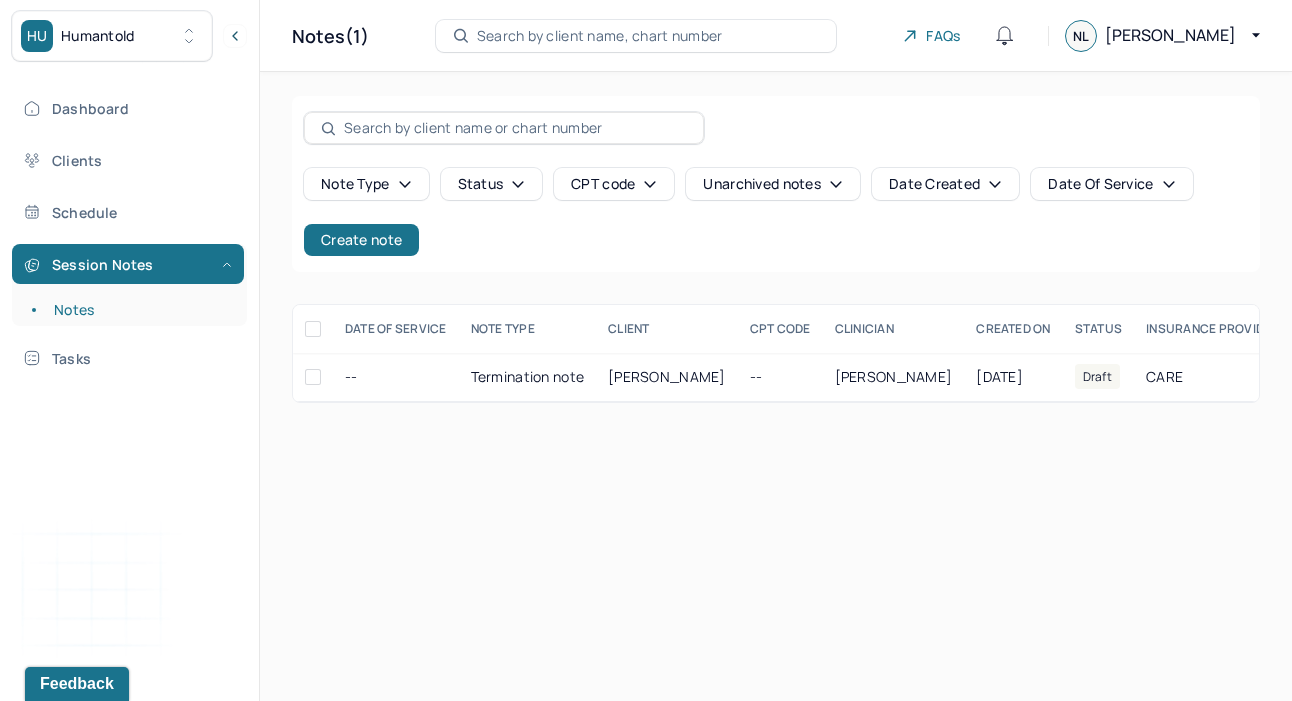 click on "Search by client name, chart number" at bounding box center (600, 36) 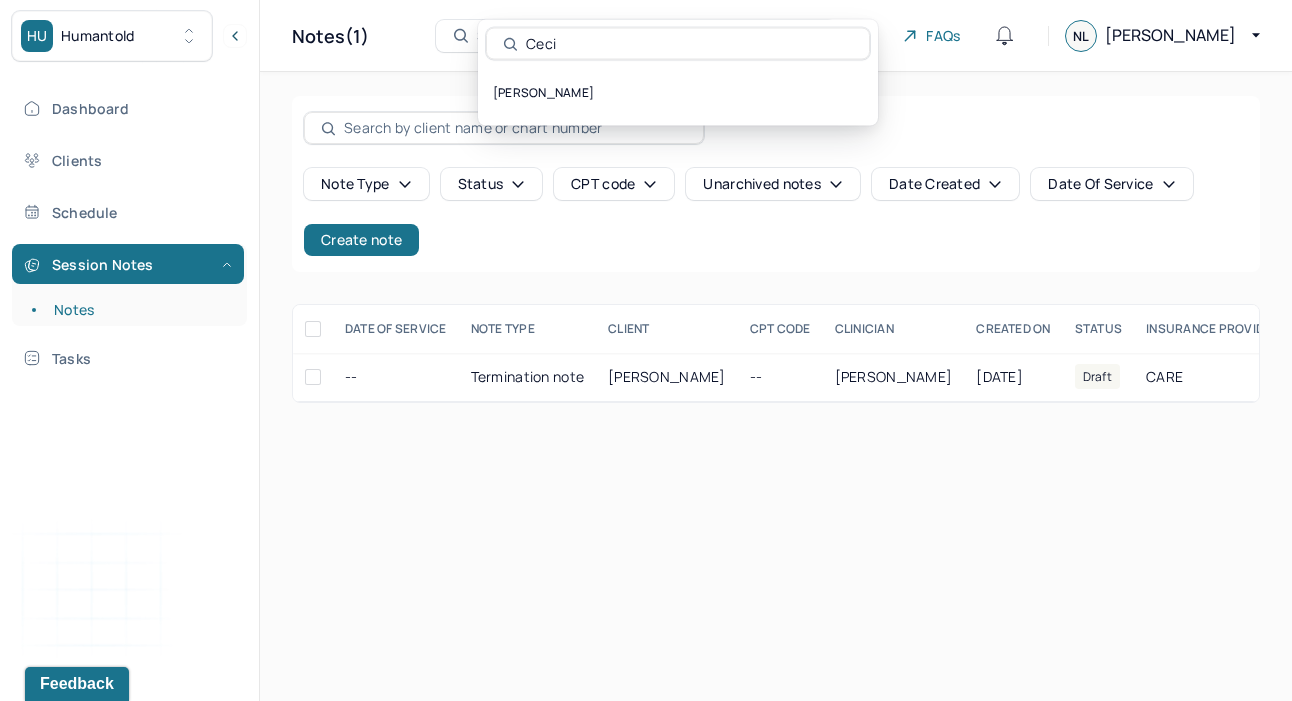 type on "Ceci" 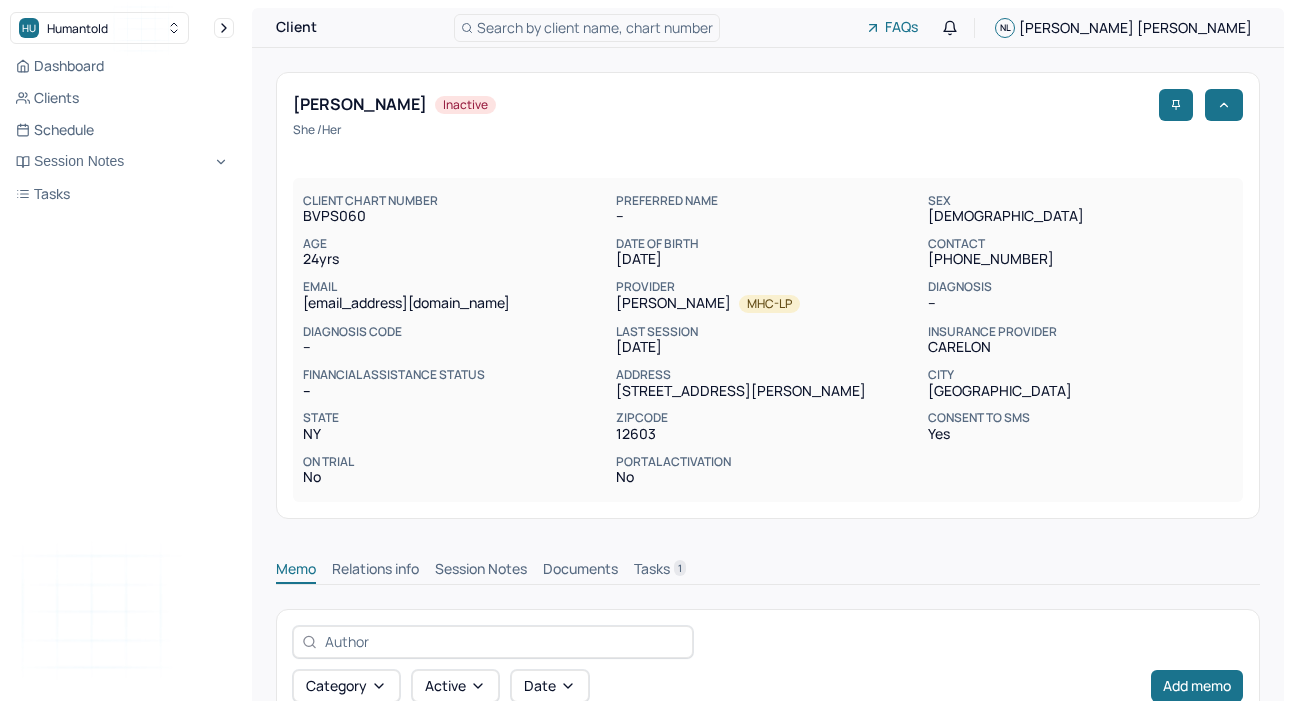 scroll, scrollTop: 0, scrollLeft: 0, axis: both 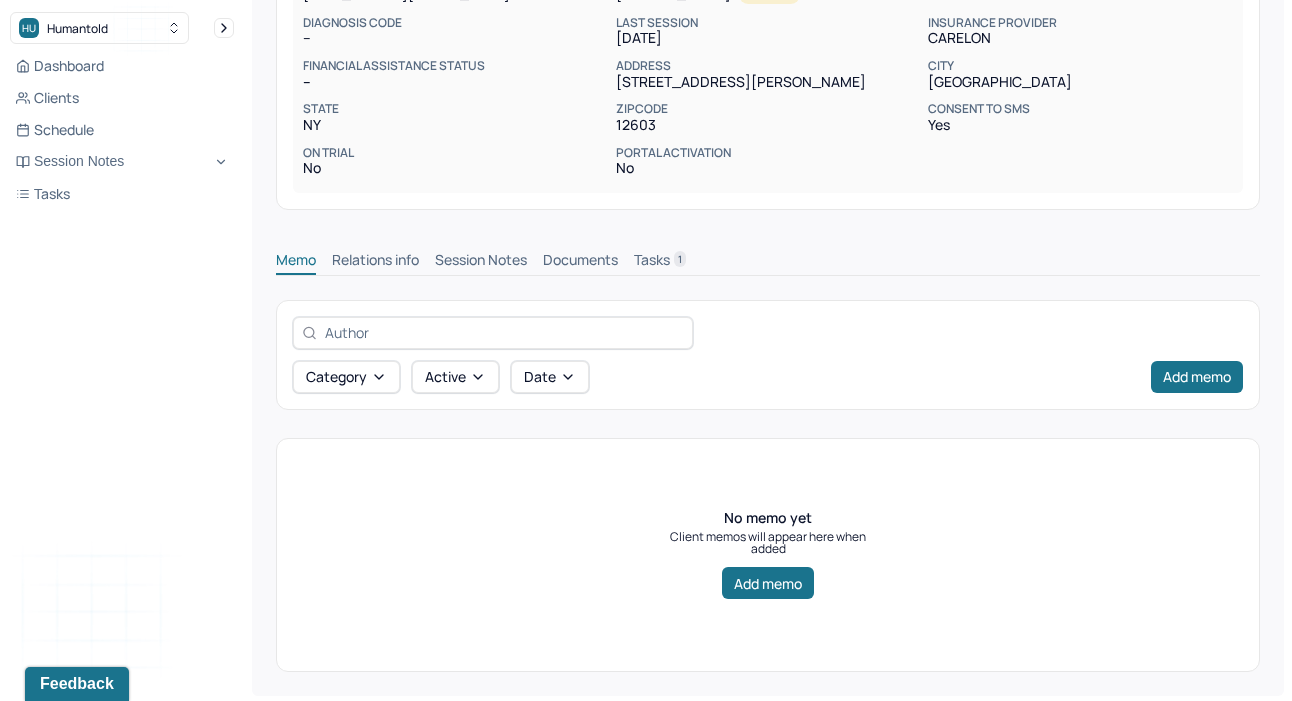 click on "Session Notes" at bounding box center [481, 262] 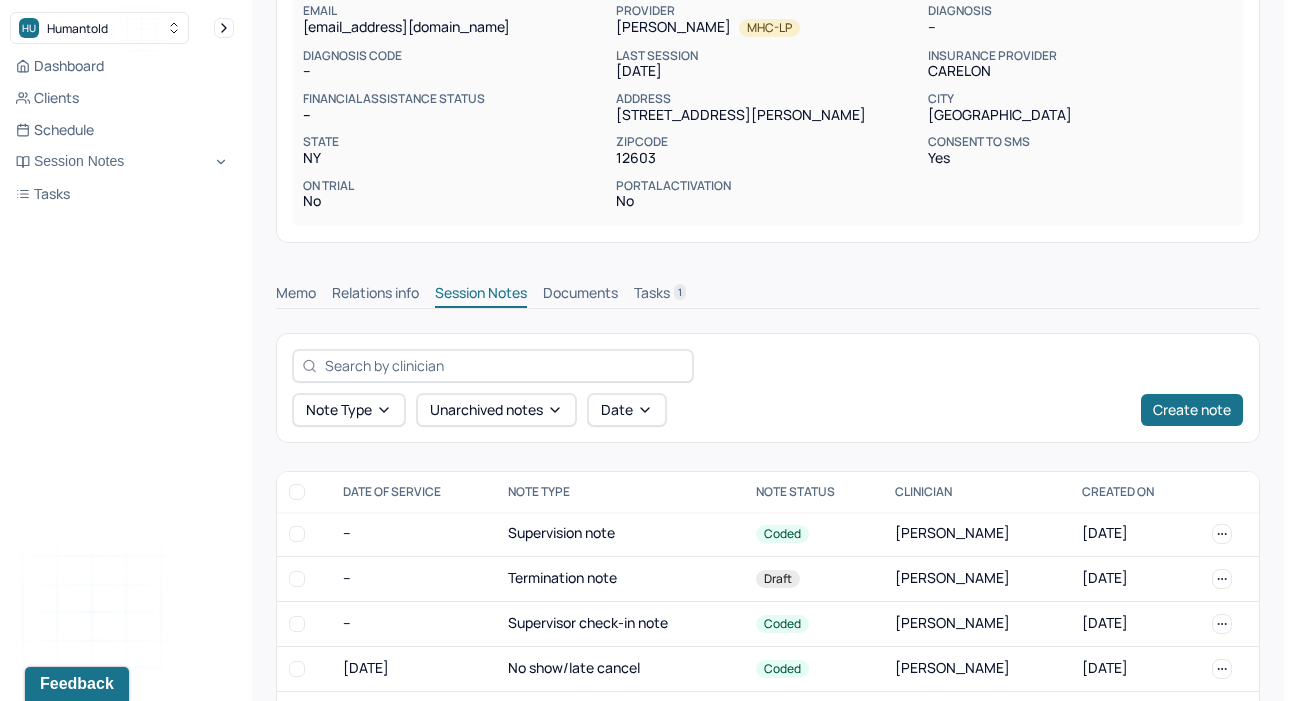 scroll, scrollTop: 309, scrollLeft: 0, axis: vertical 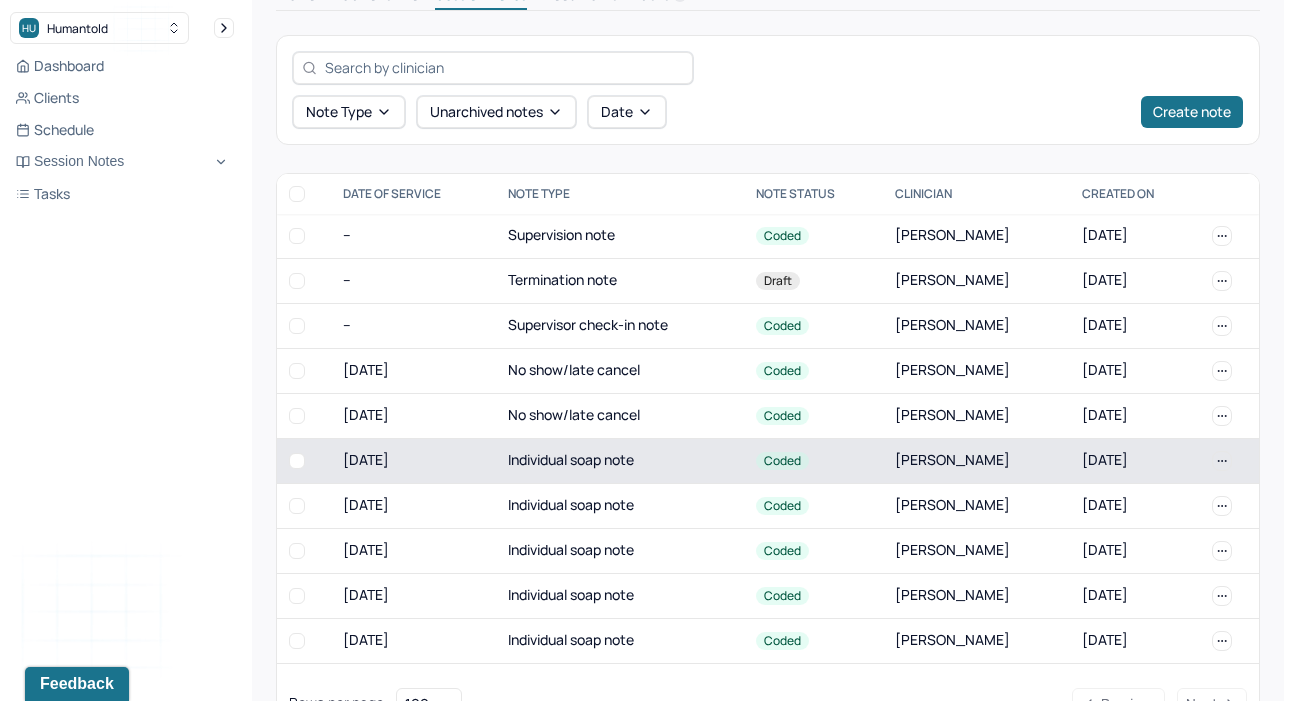 click on "Individual soap note" at bounding box center [620, 460] 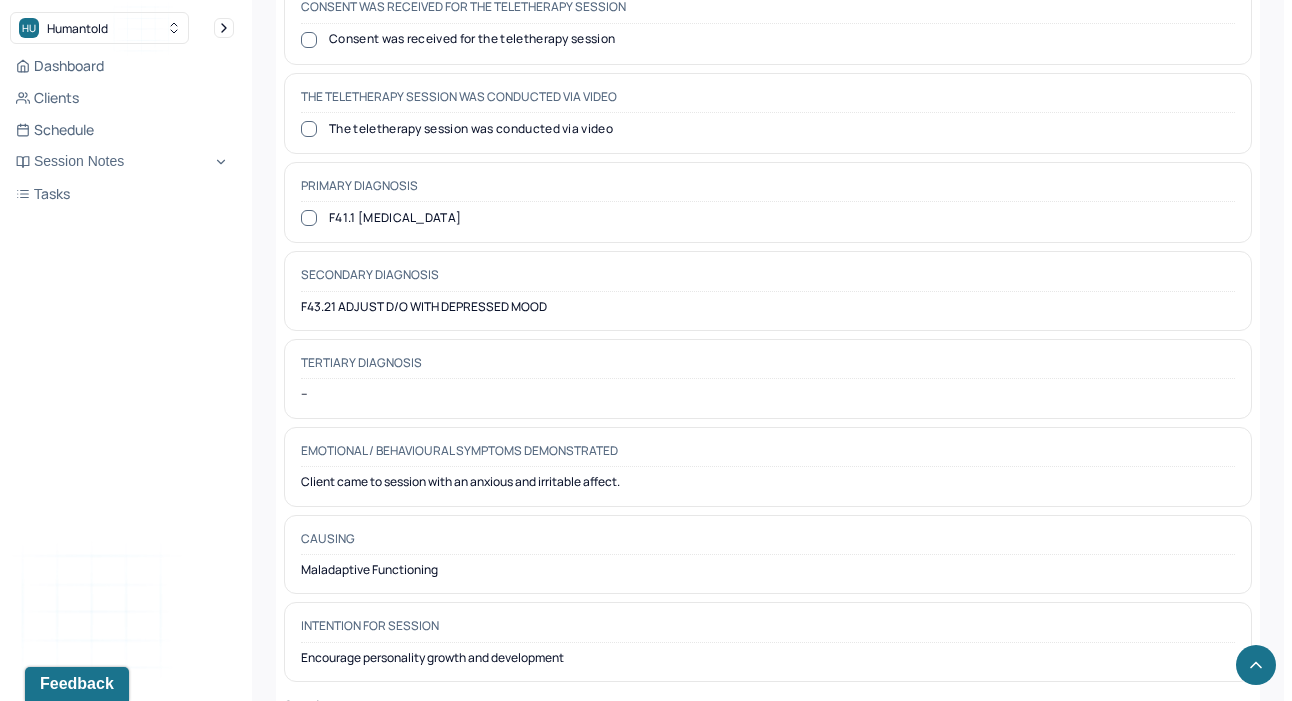 scroll, scrollTop: 1127, scrollLeft: 0, axis: vertical 